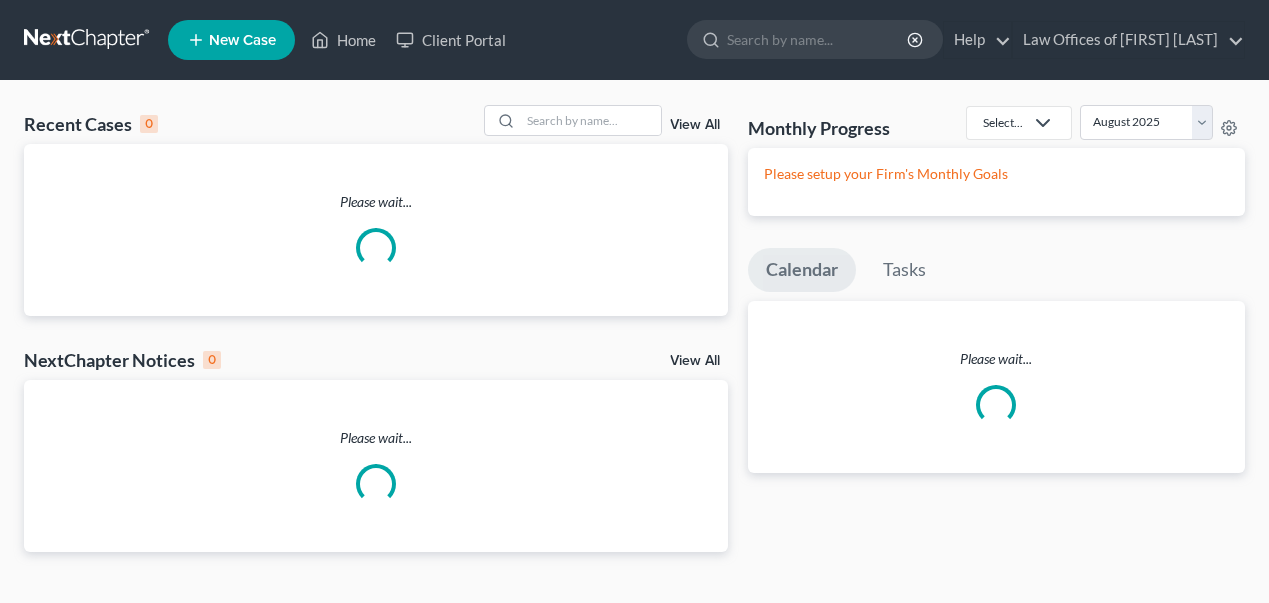 scroll, scrollTop: 0, scrollLeft: 0, axis: both 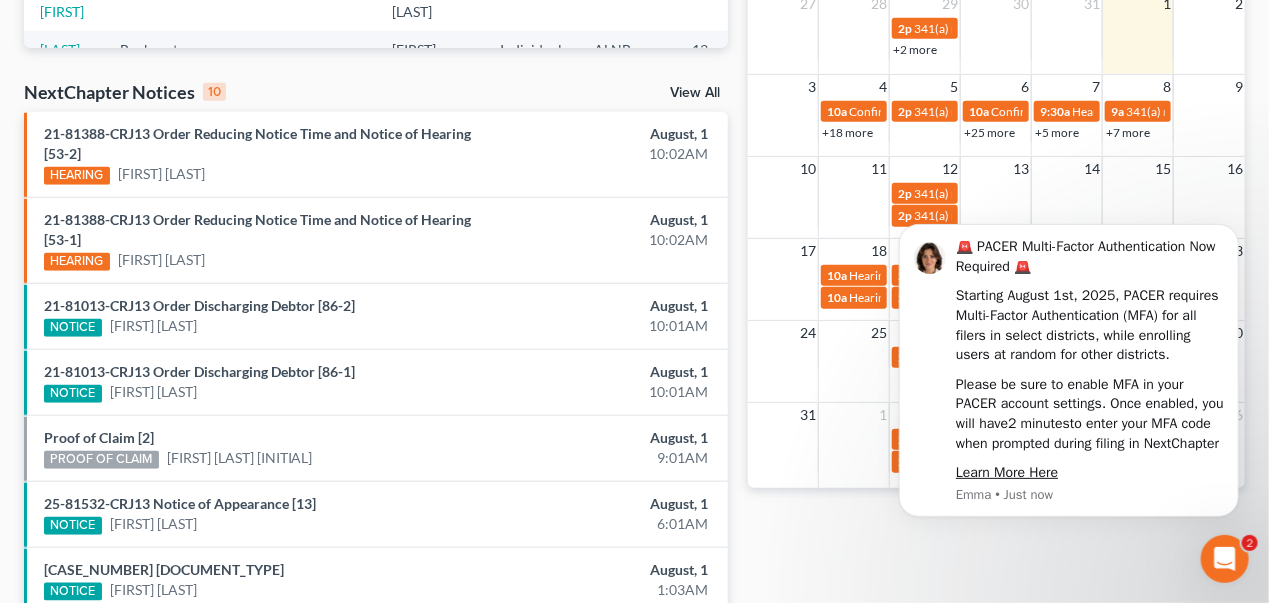 click on "View All" at bounding box center [695, 93] 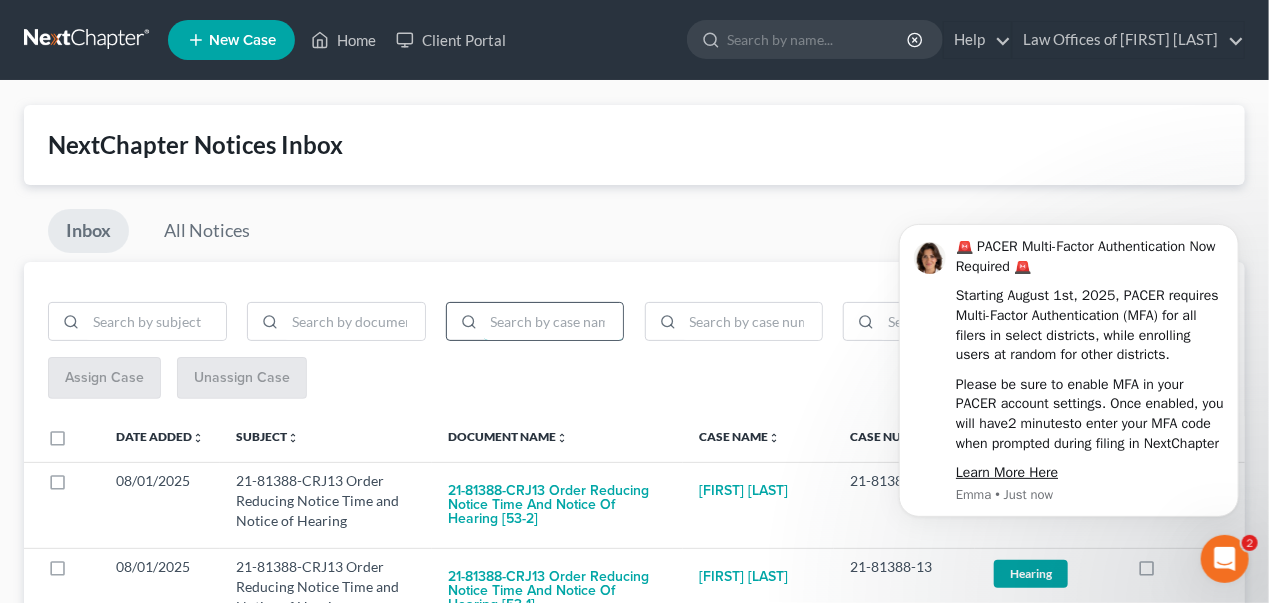click at bounding box center (554, 322) 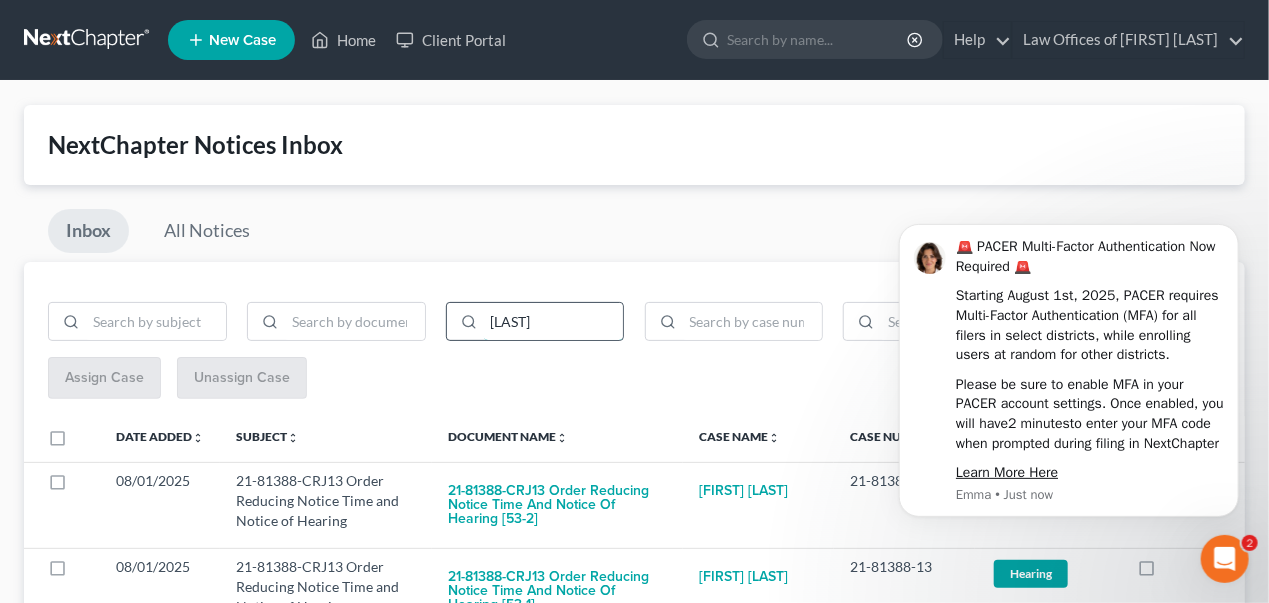 type on "[LAST]" 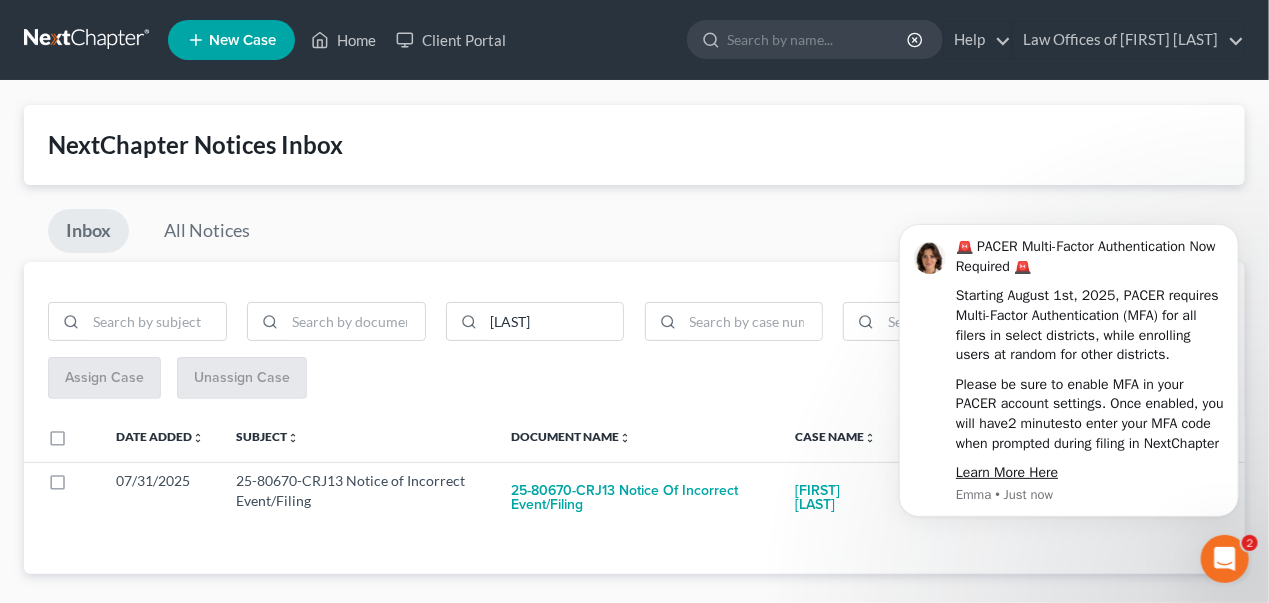 click 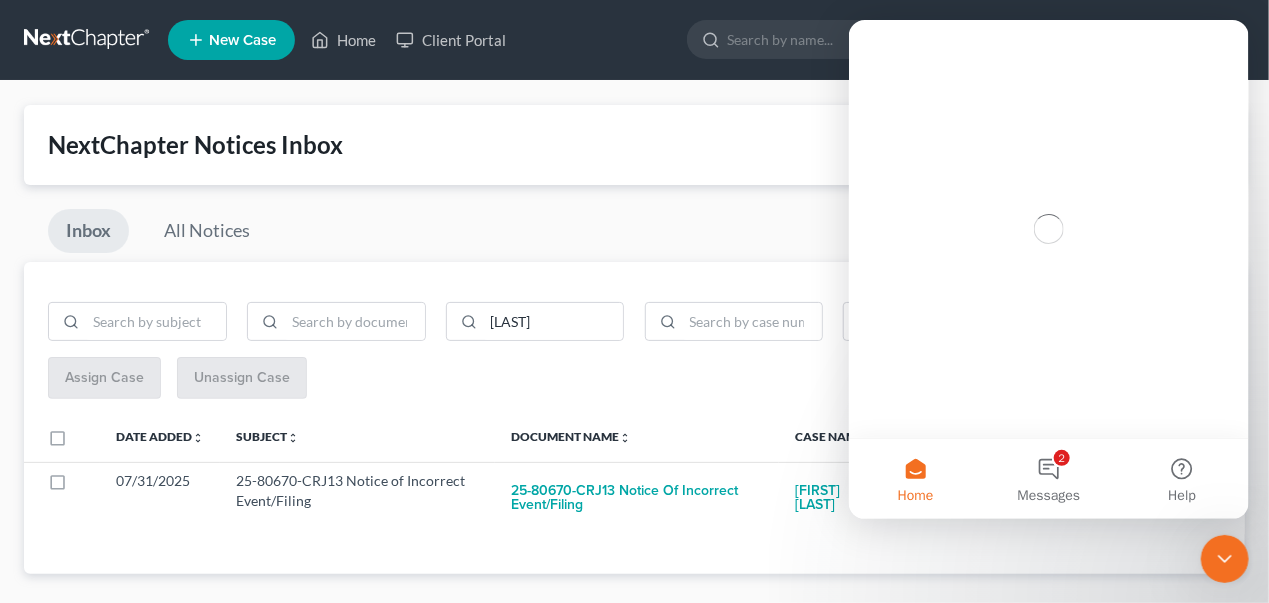 scroll, scrollTop: 0, scrollLeft: 0, axis: both 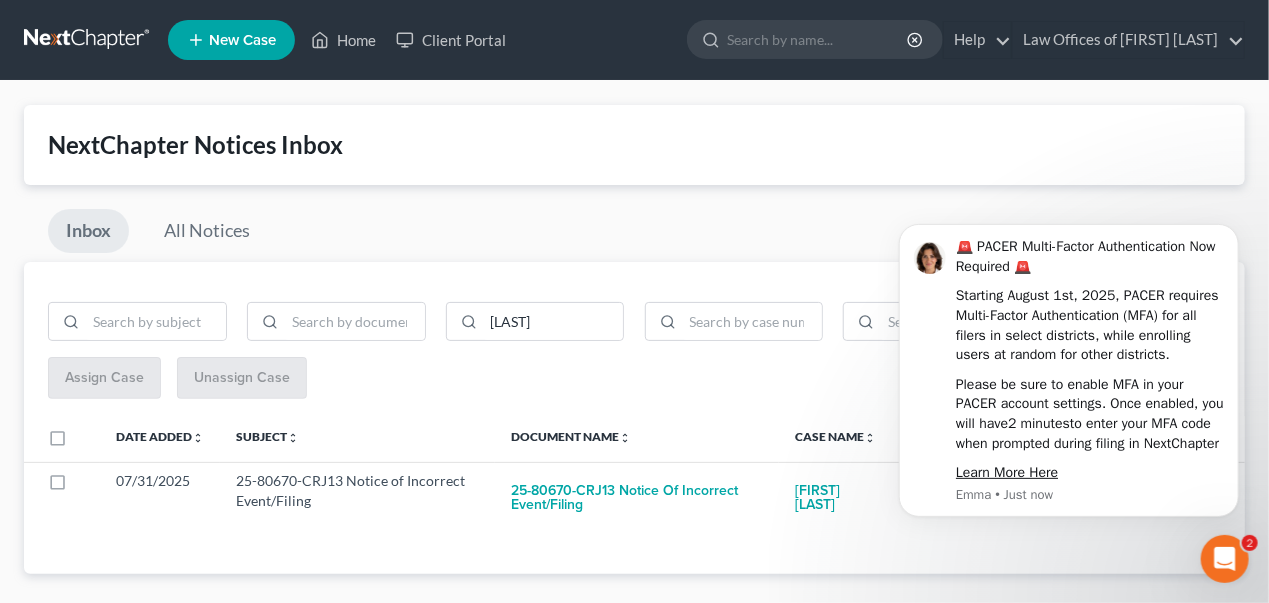 click 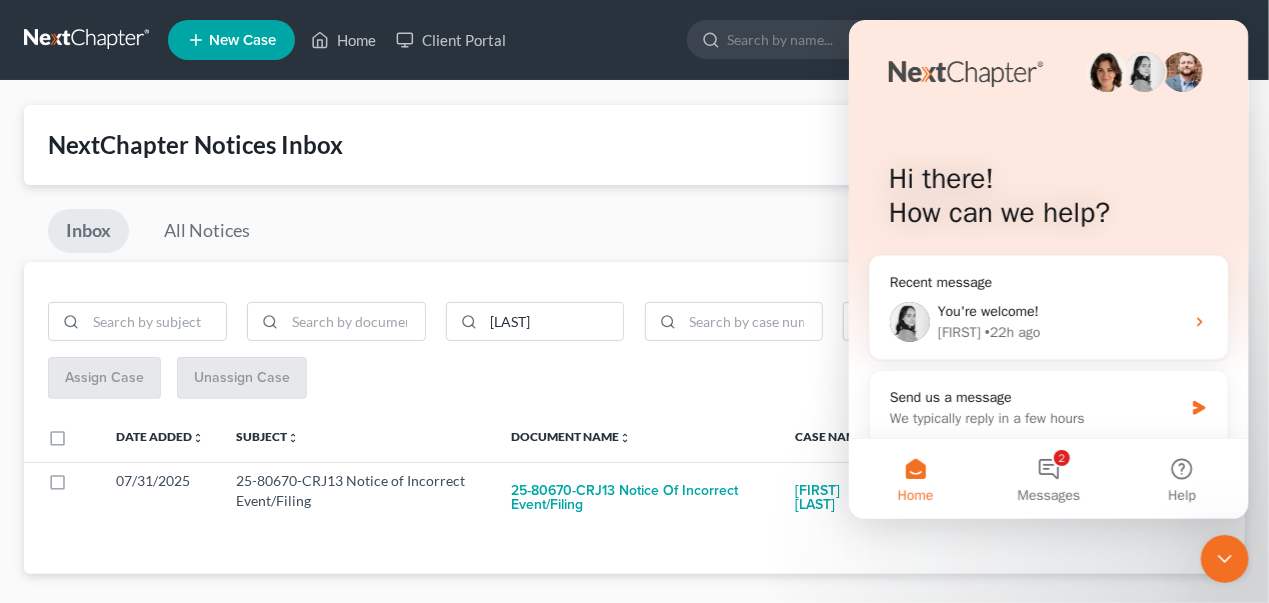 click 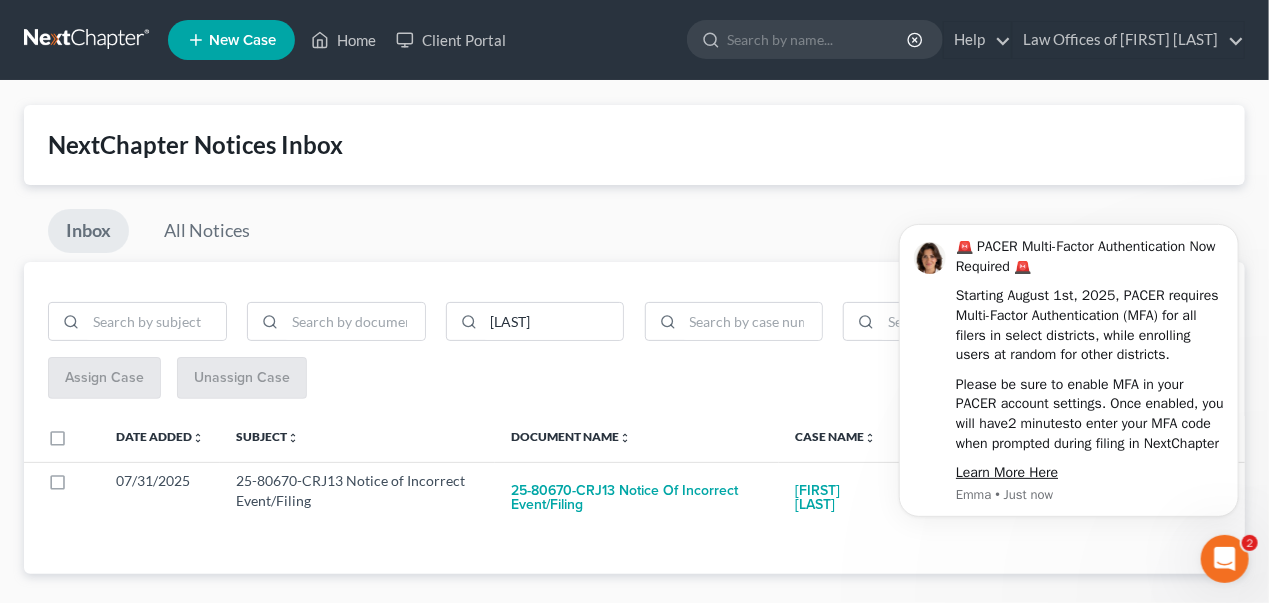 scroll, scrollTop: 0, scrollLeft: 0, axis: both 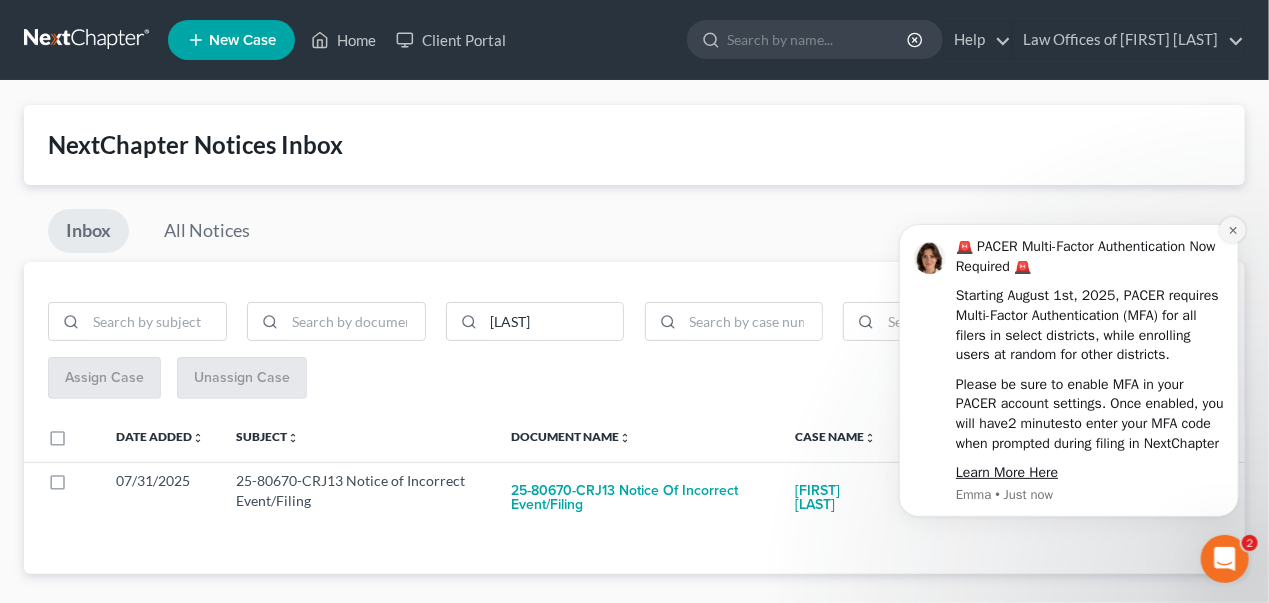 click 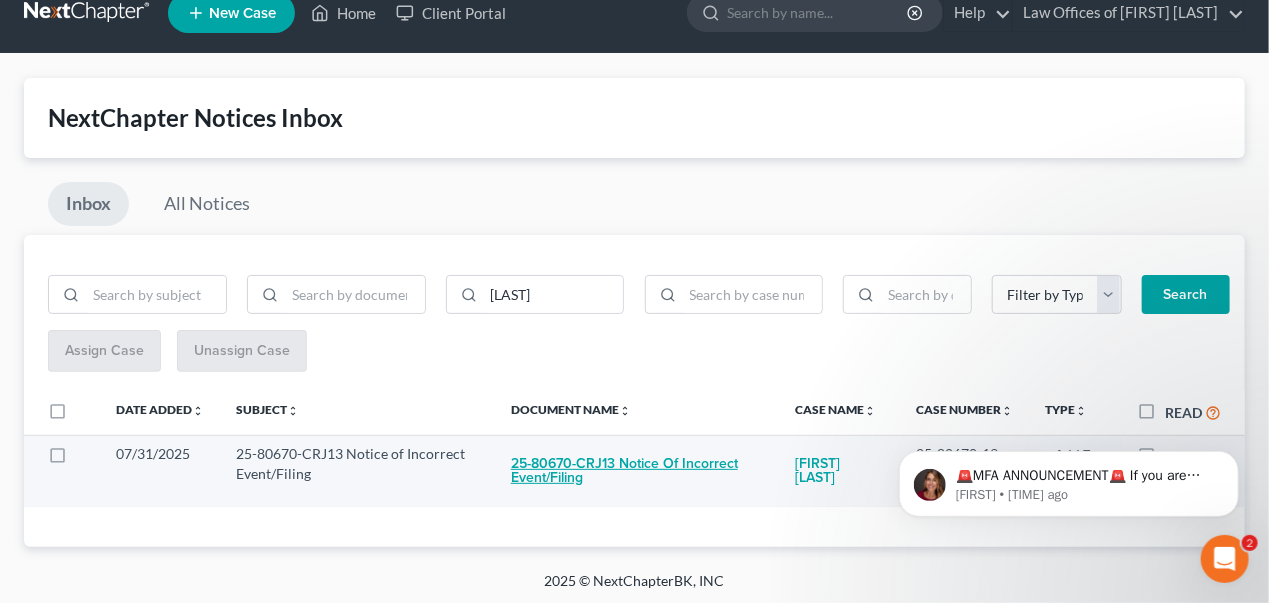 scroll, scrollTop: 24, scrollLeft: 0, axis: vertical 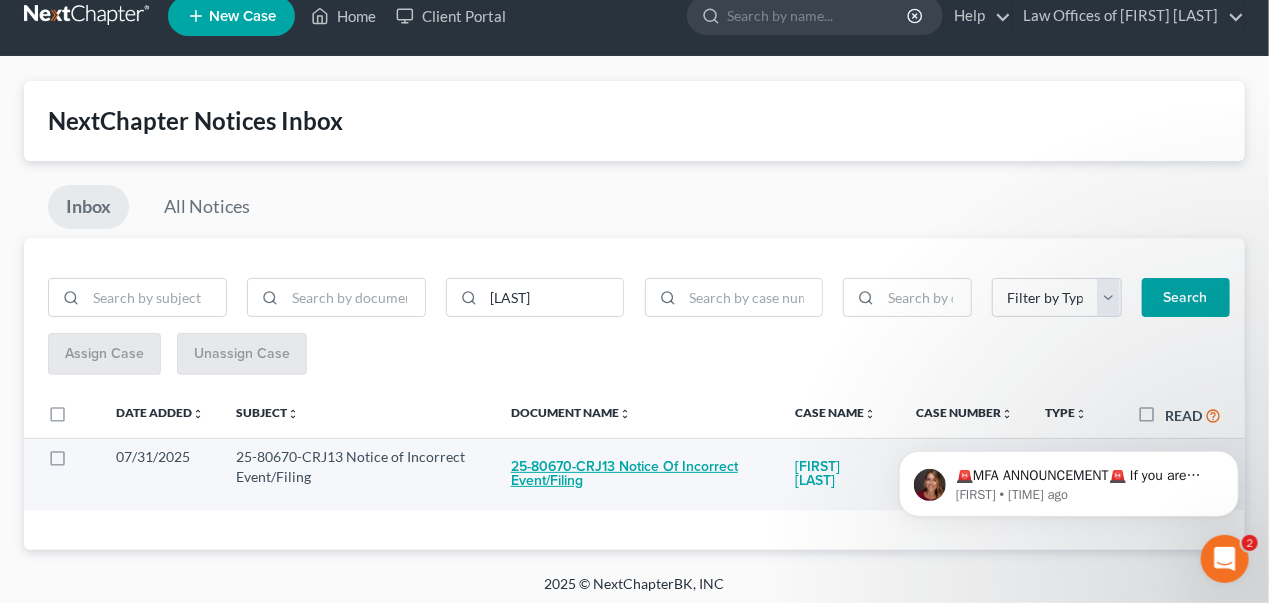 click on "25-80670-CRJ13 Notice of Incorrect Event/Filing" at bounding box center [637, 474] 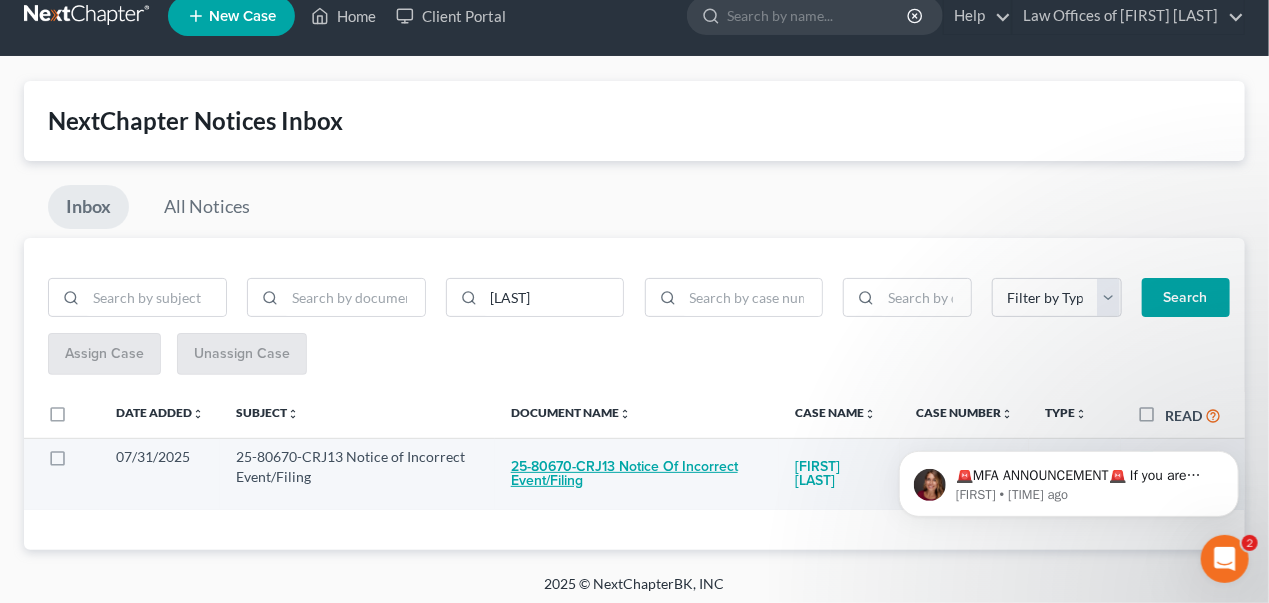 checkbox on "true" 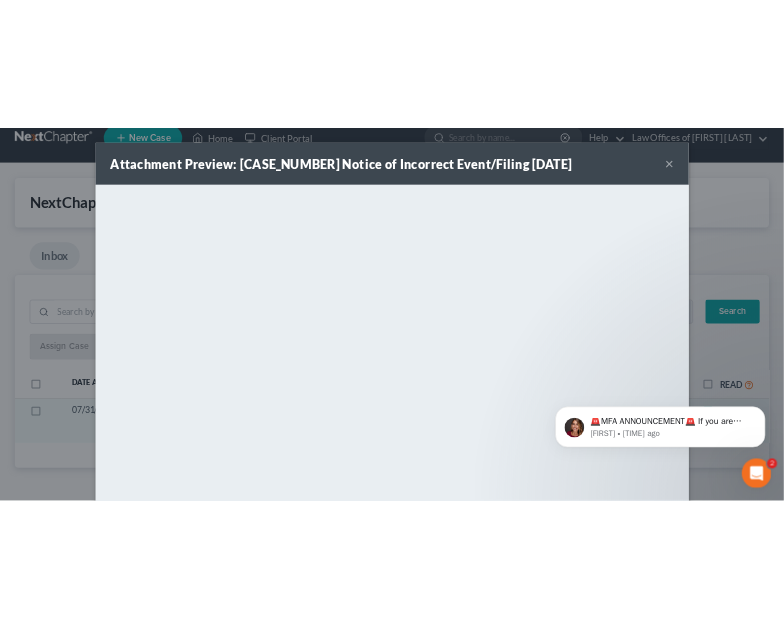 scroll, scrollTop: 0, scrollLeft: 0, axis: both 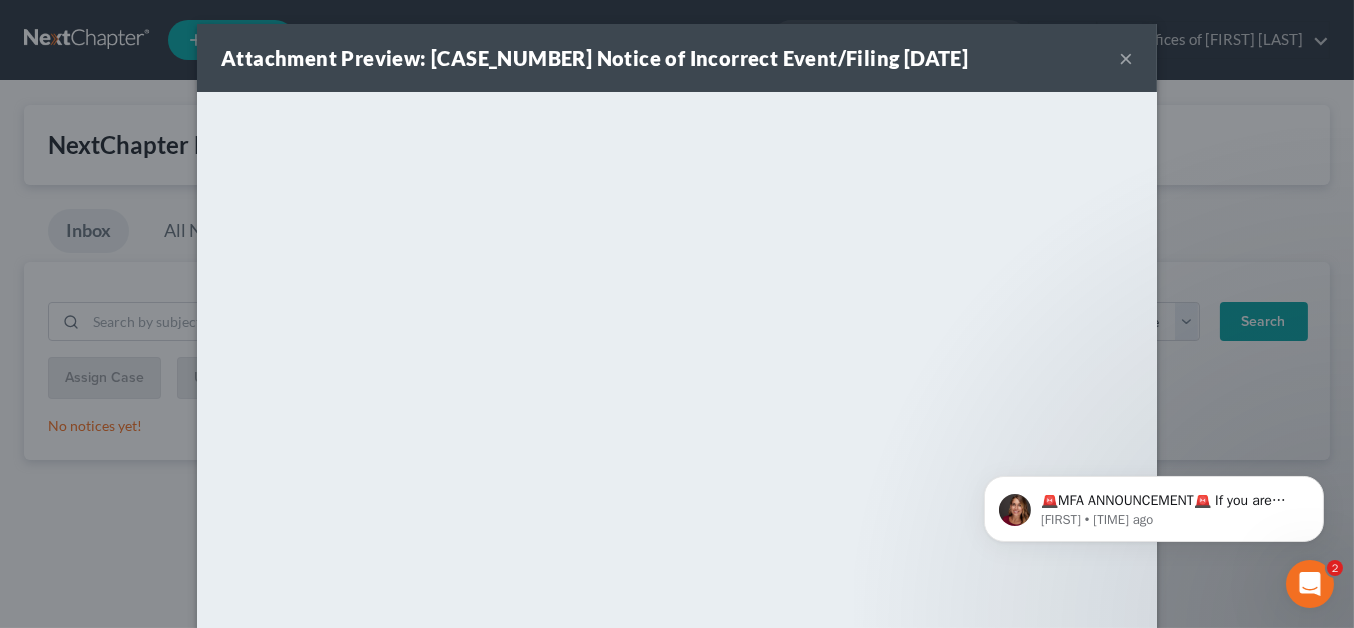 click on "×" at bounding box center (1126, 58) 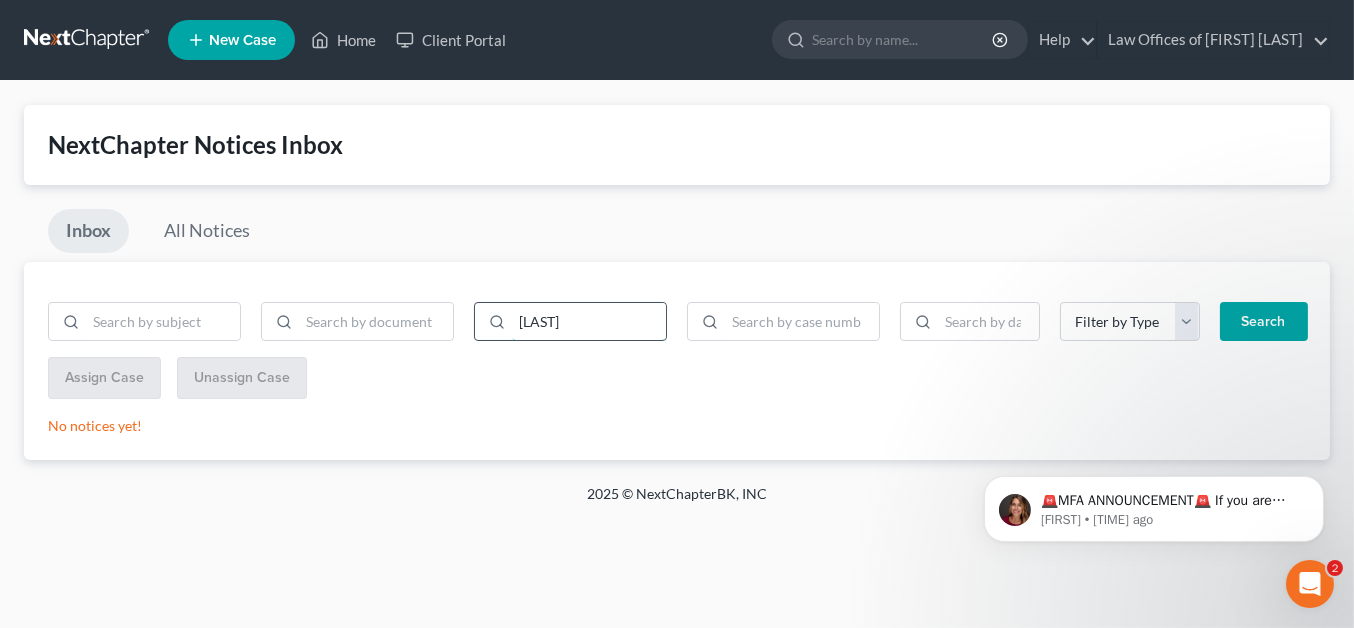 click on "[LAST]" at bounding box center [589, 322] 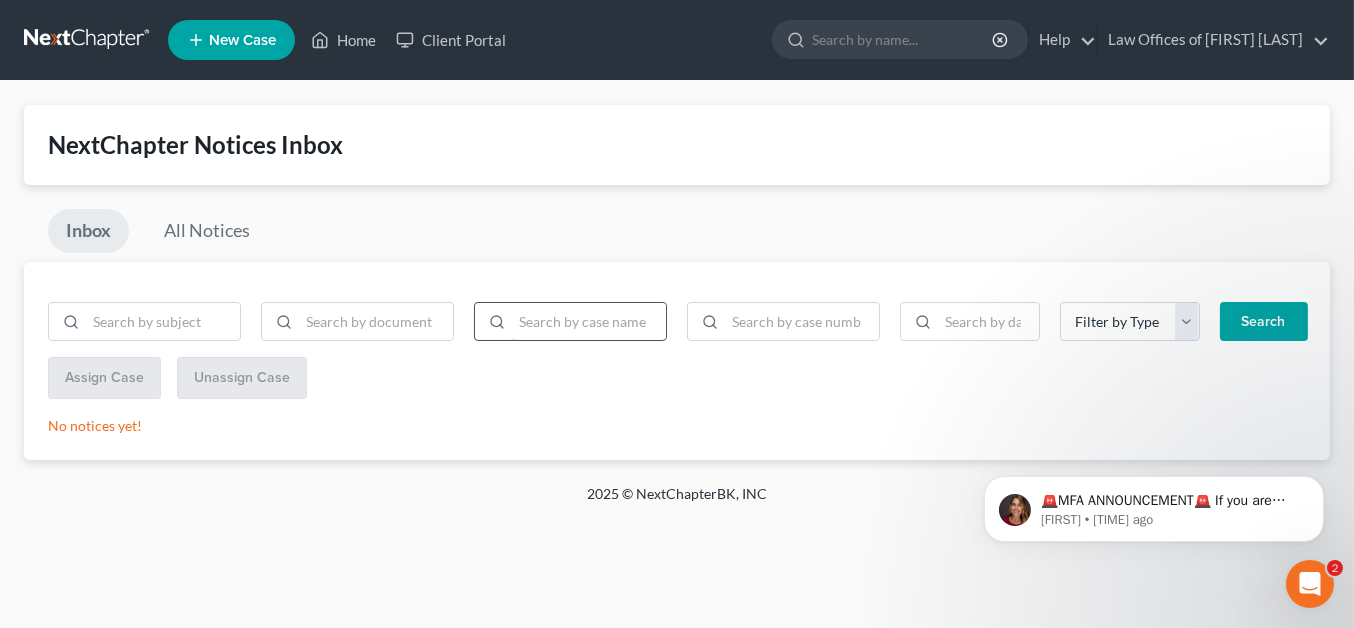 type 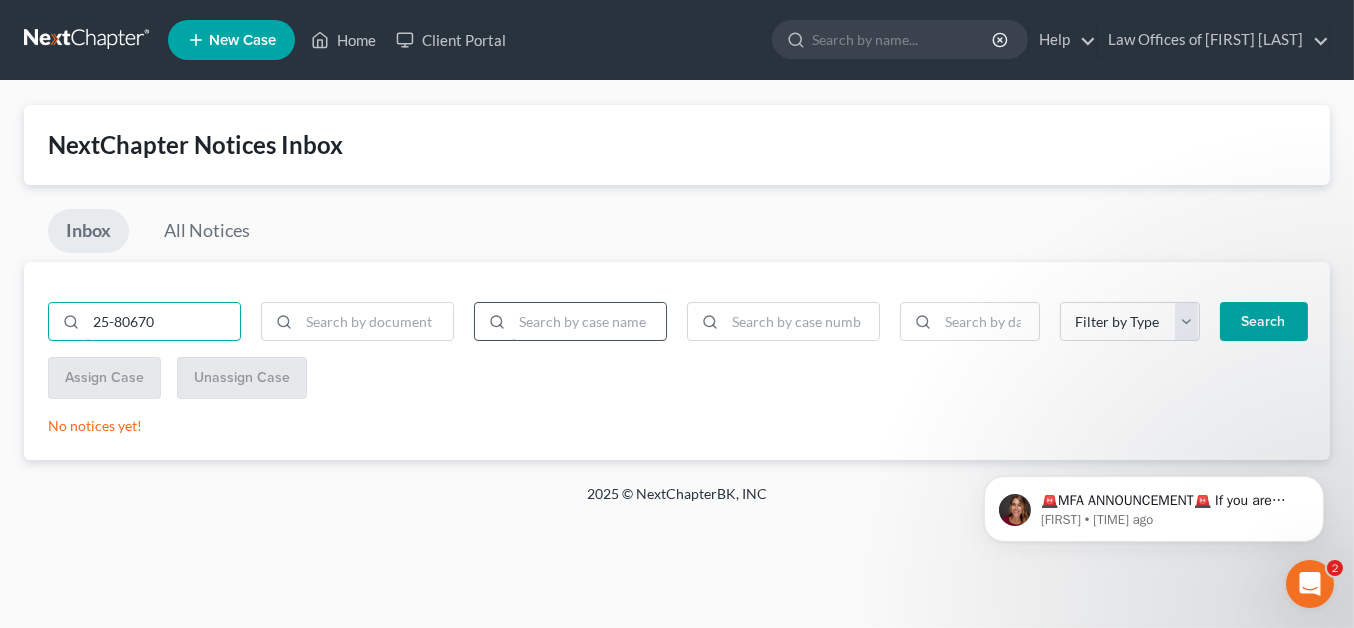 type on "25-80670" 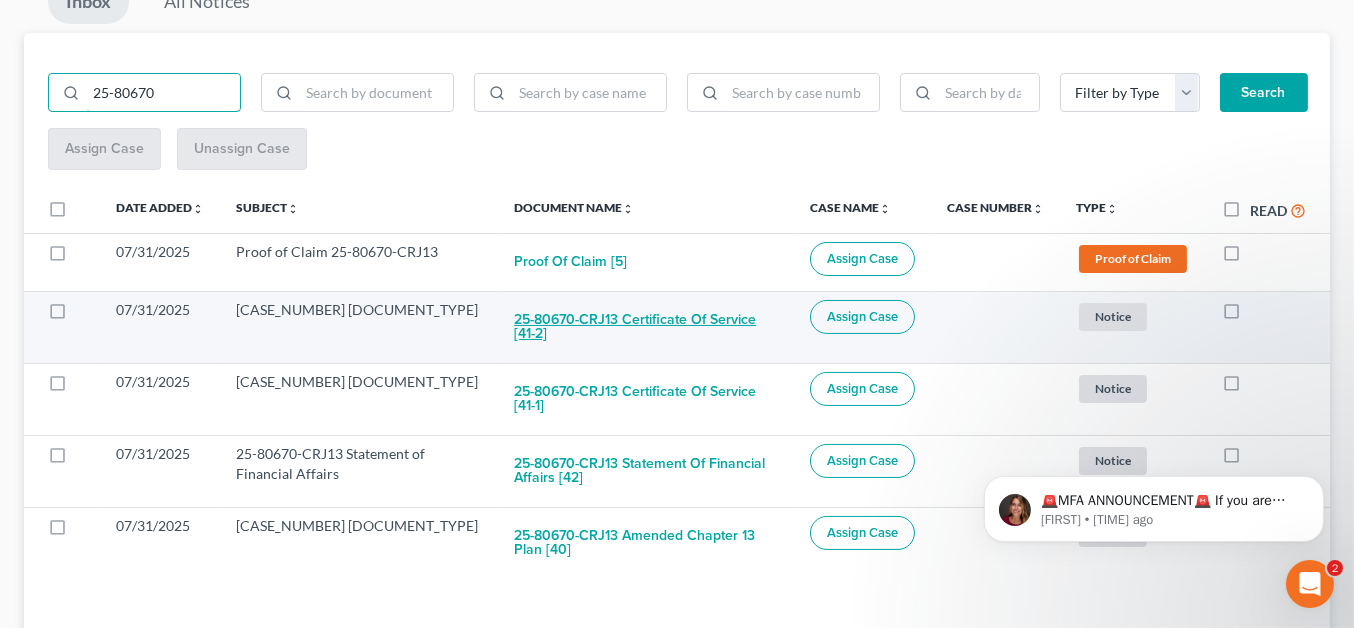scroll, scrollTop: 230, scrollLeft: 0, axis: vertical 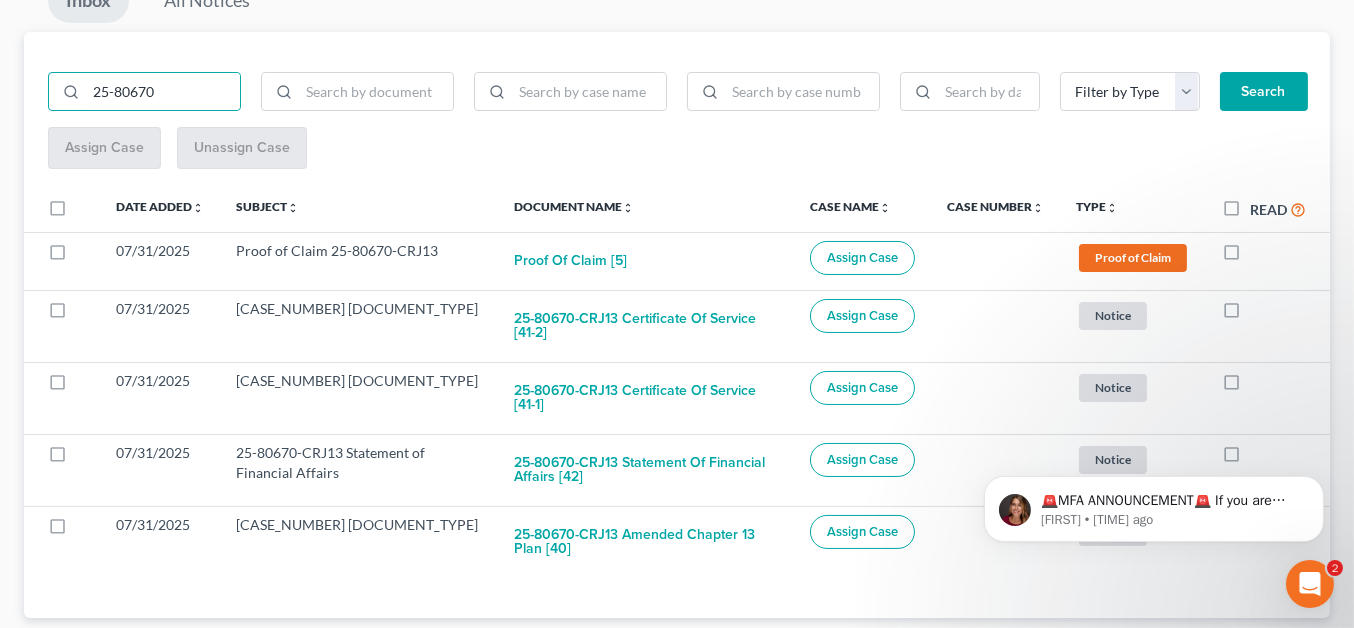 click at bounding box center [76, 213] 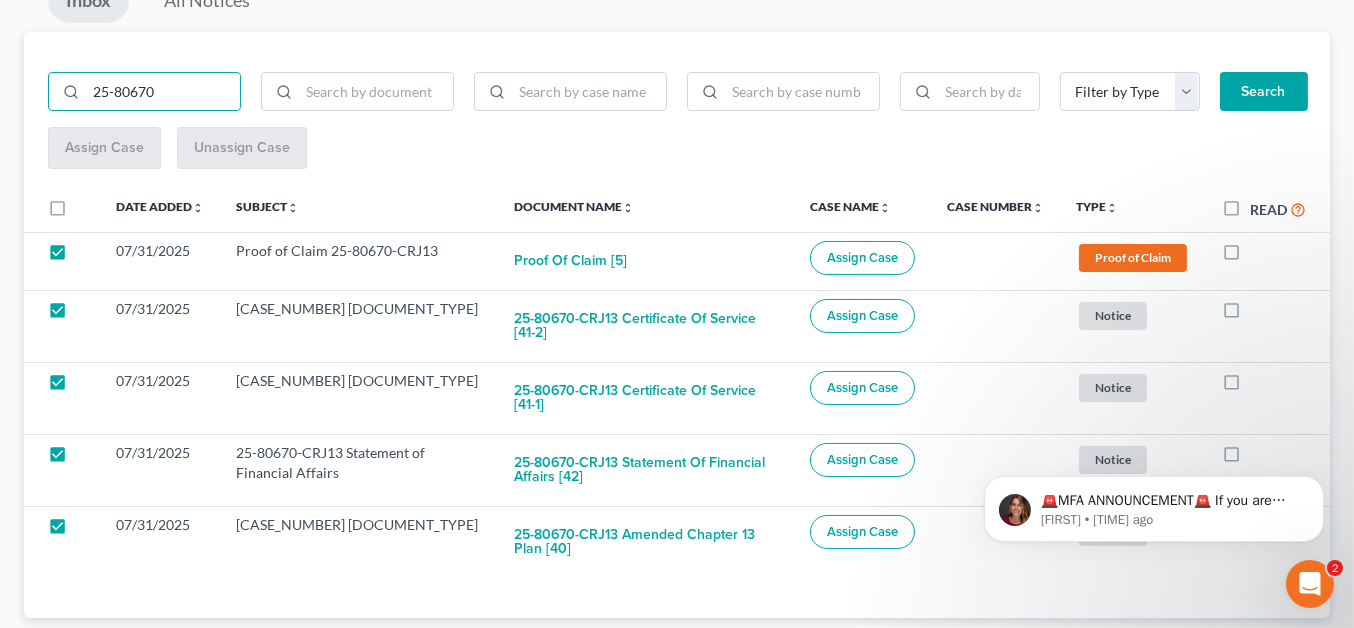 checkbox on "true" 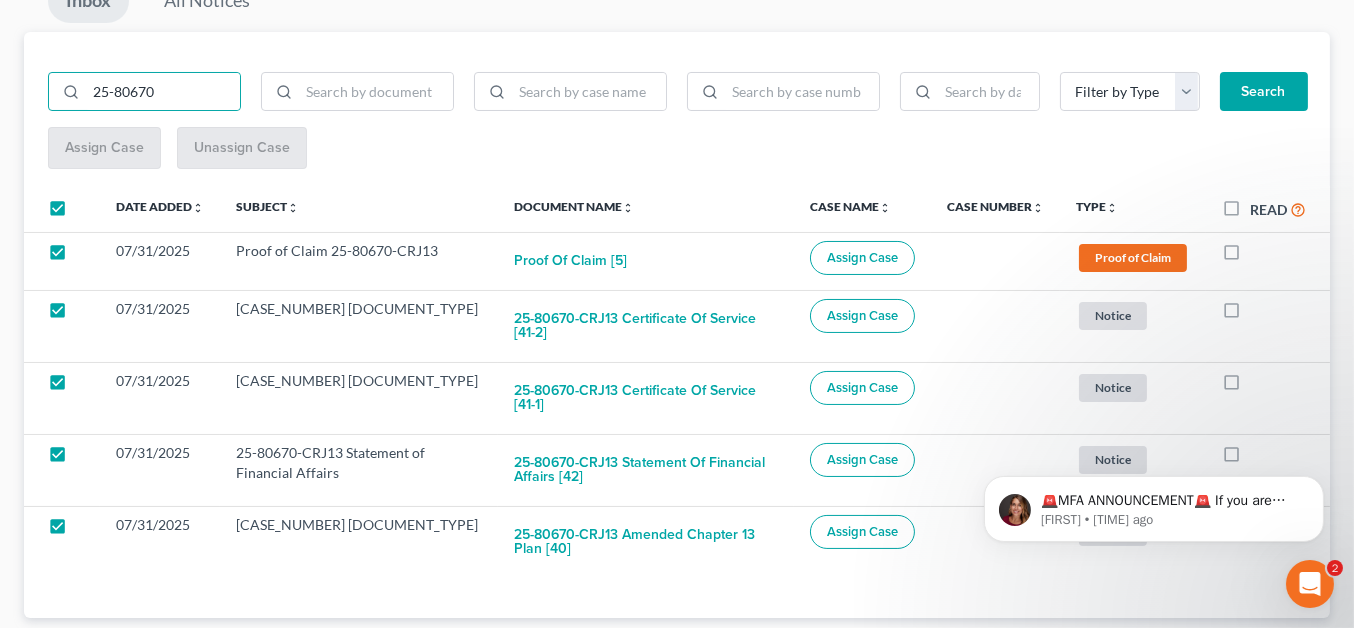 checkbox on "true" 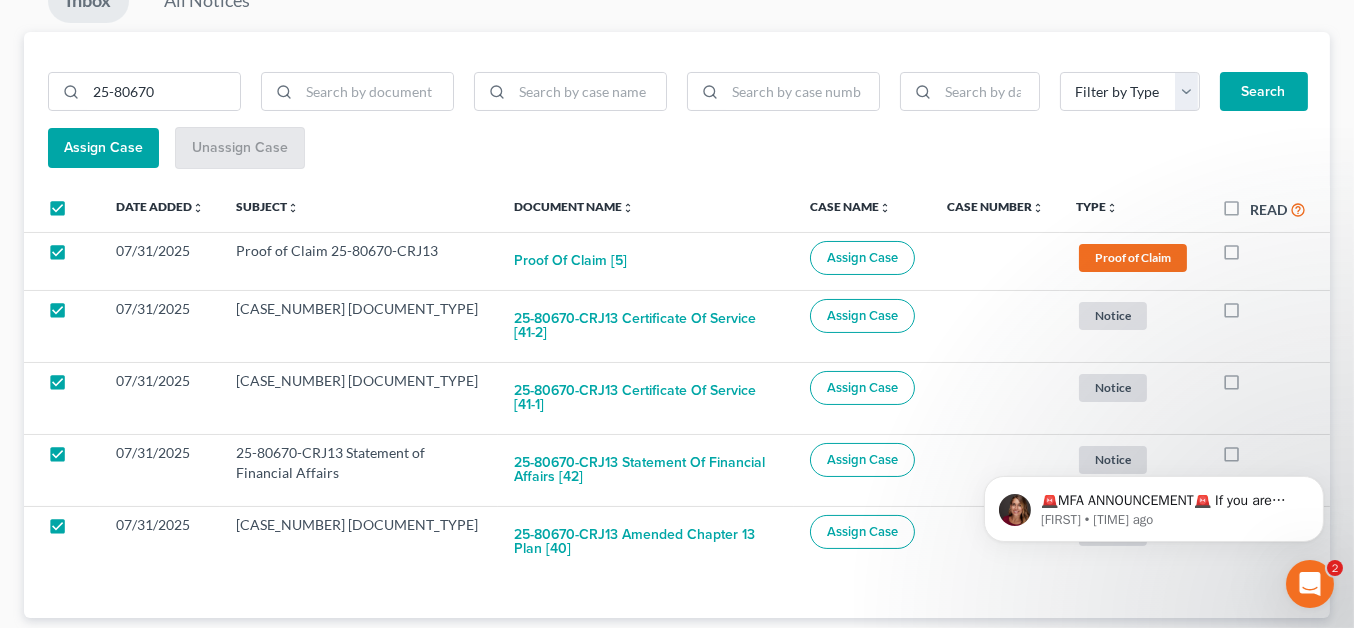 click on "Assign Case" at bounding box center (103, 147) 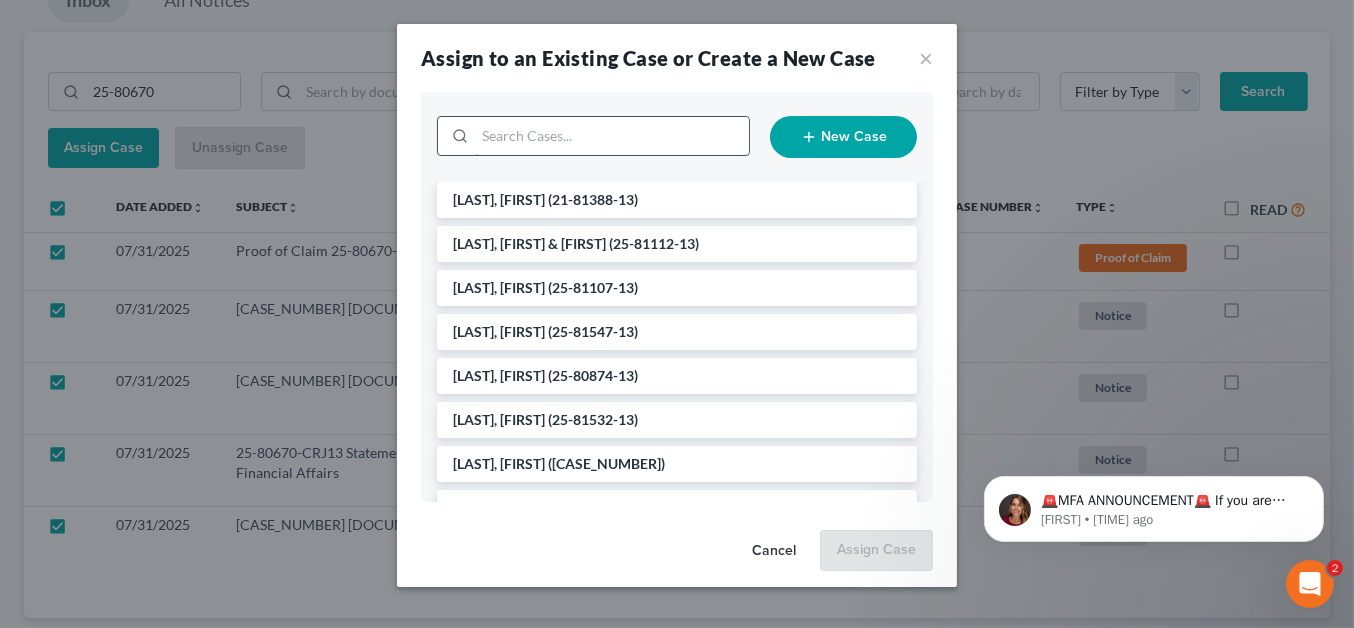 click at bounding box center (612, 136) 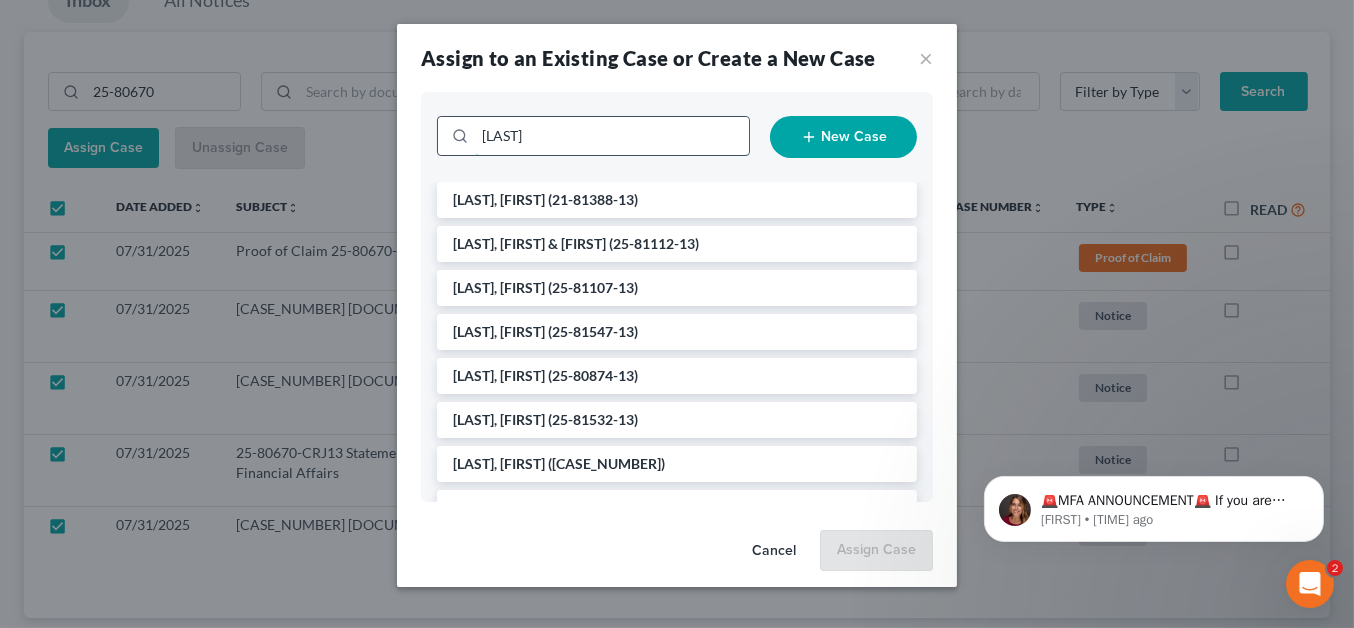 type on "[LAST]" 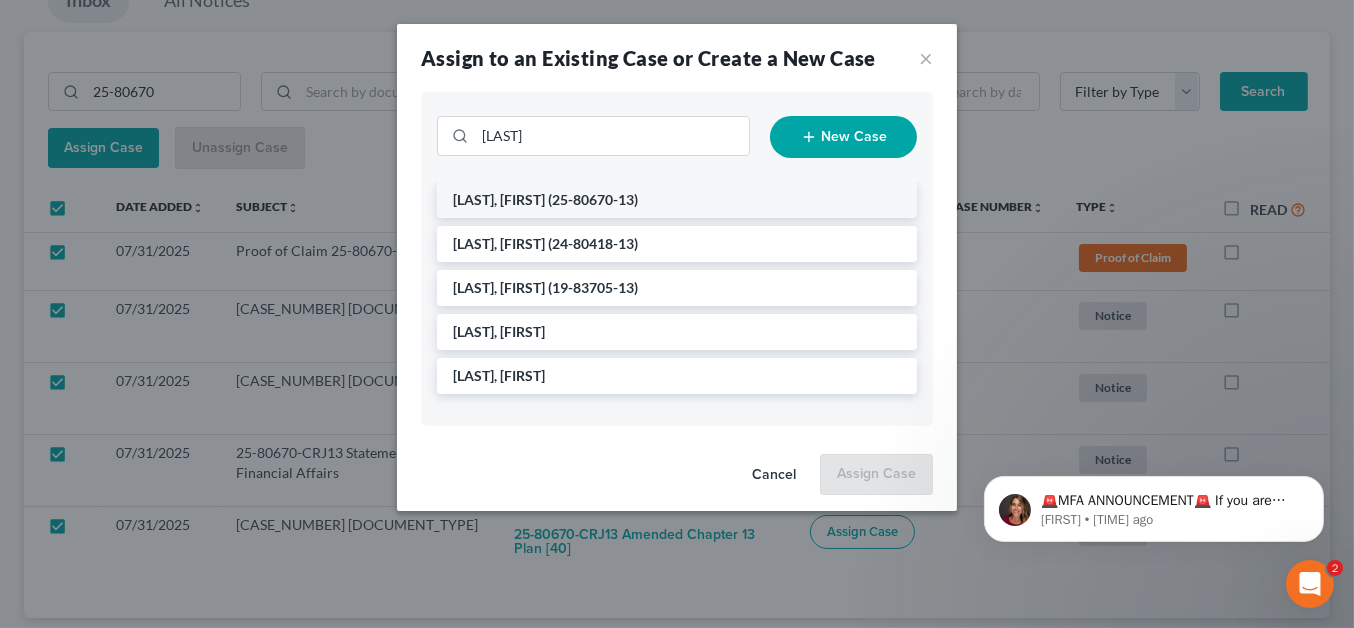 click on "[LAST], [FIRST]" at bounding box center [499, 199] 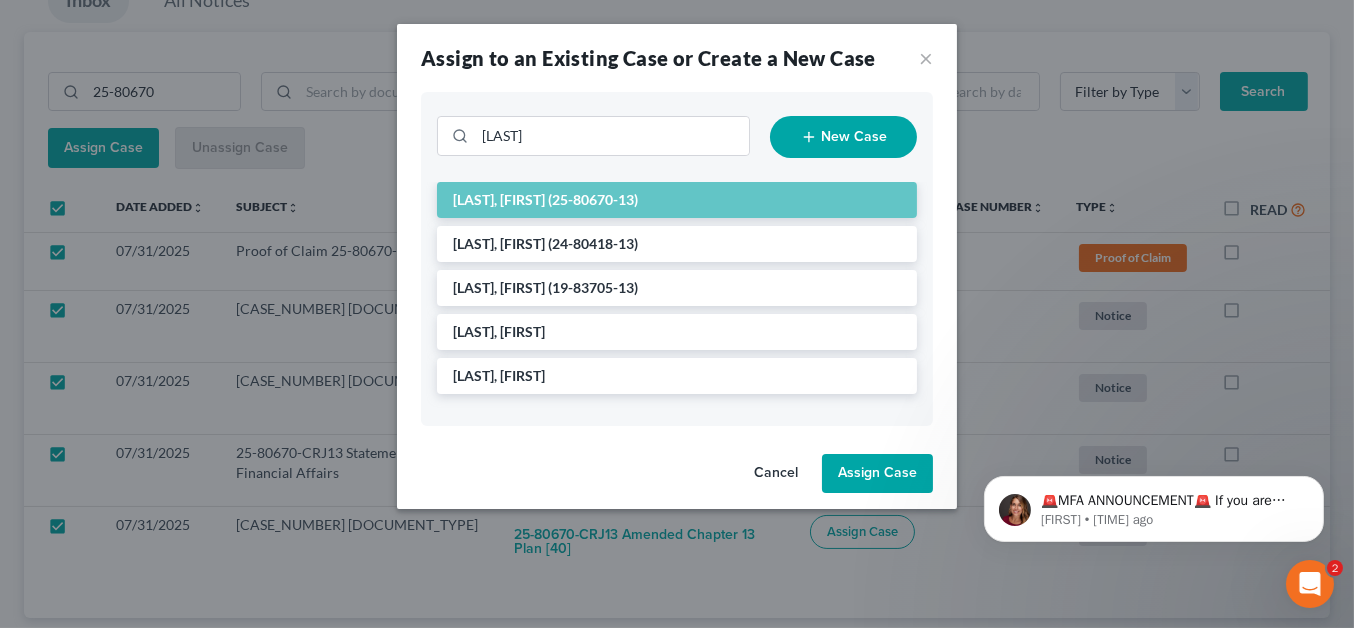 click on "Assign Case" at bounding box center (877, 474) 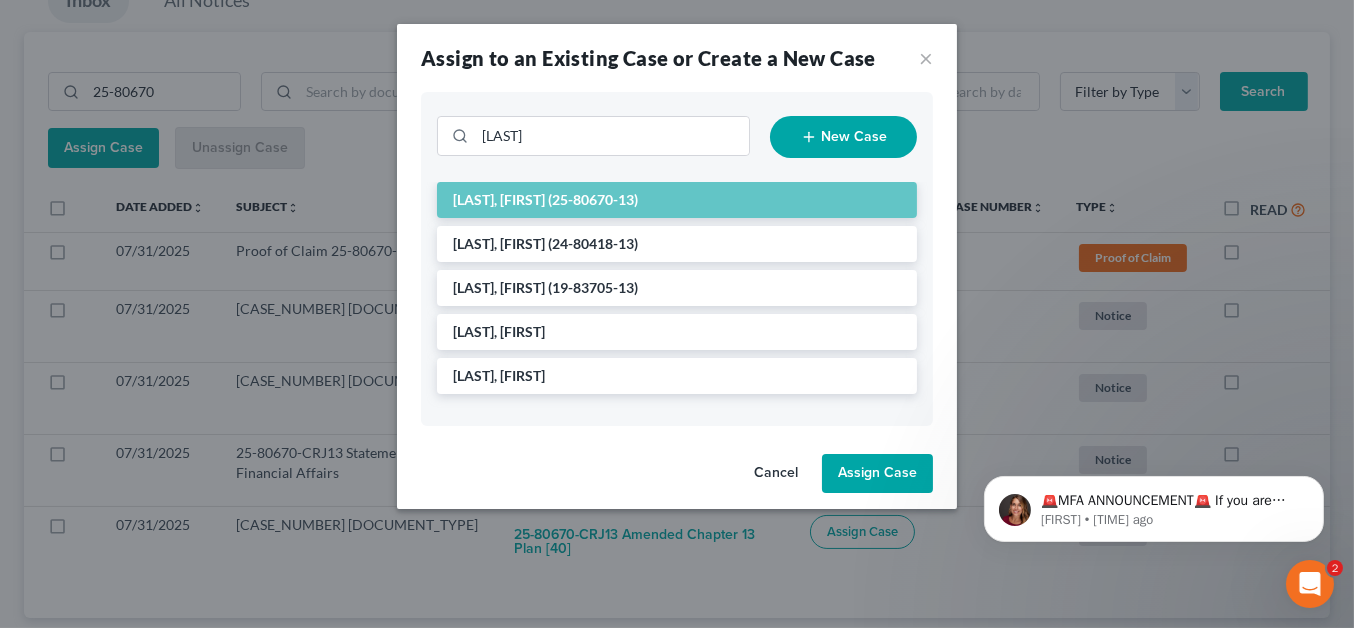 checkbox on "false" 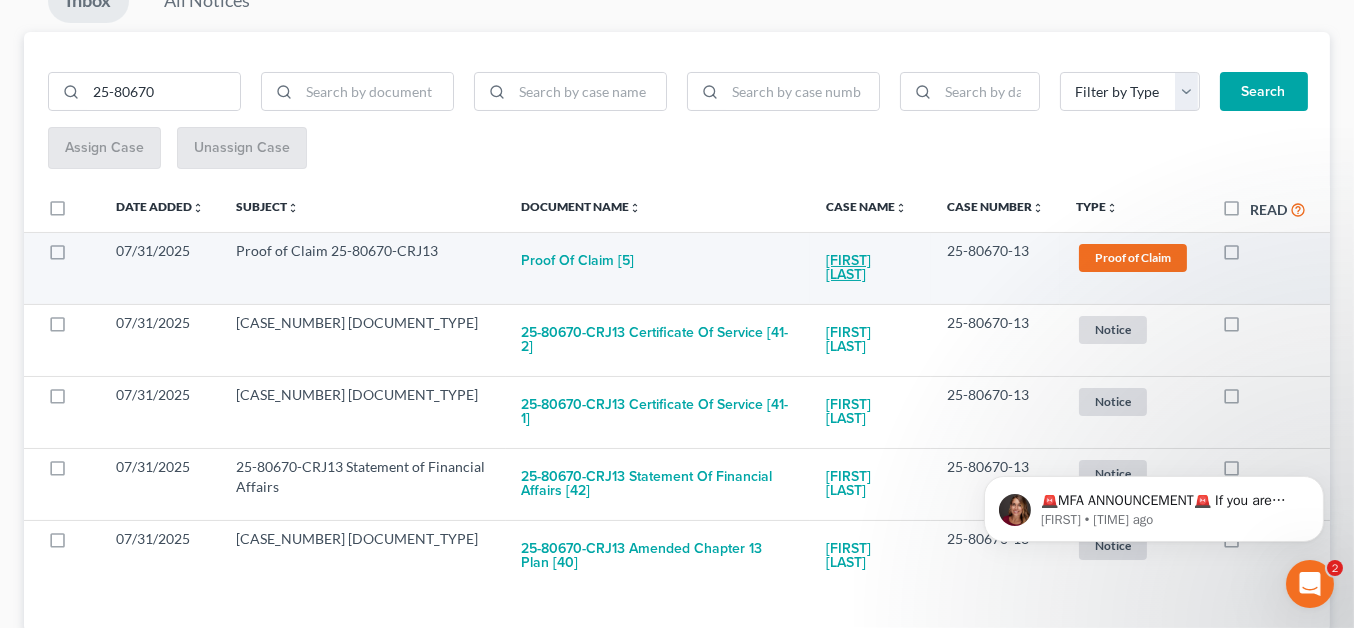 click on "[FIRST] [LAST]" at bounding box center [870, 268] 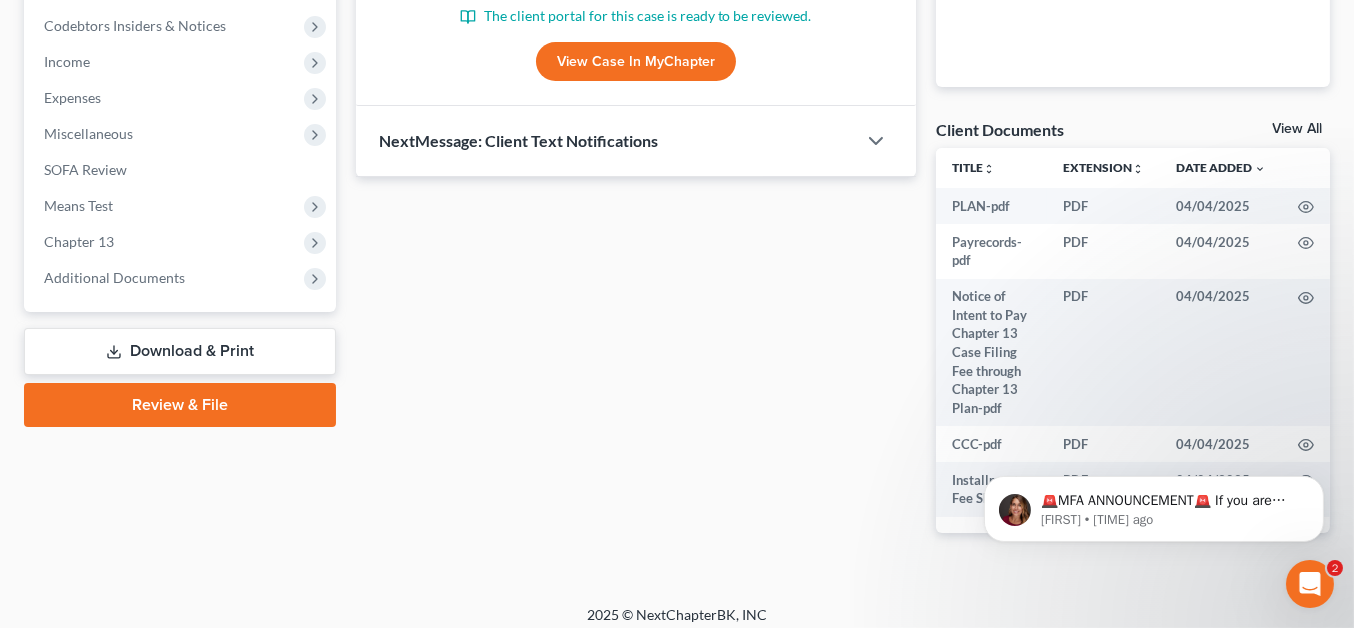 scroll, scrollTop: 631, scrollLeft: 0, axis: vertical 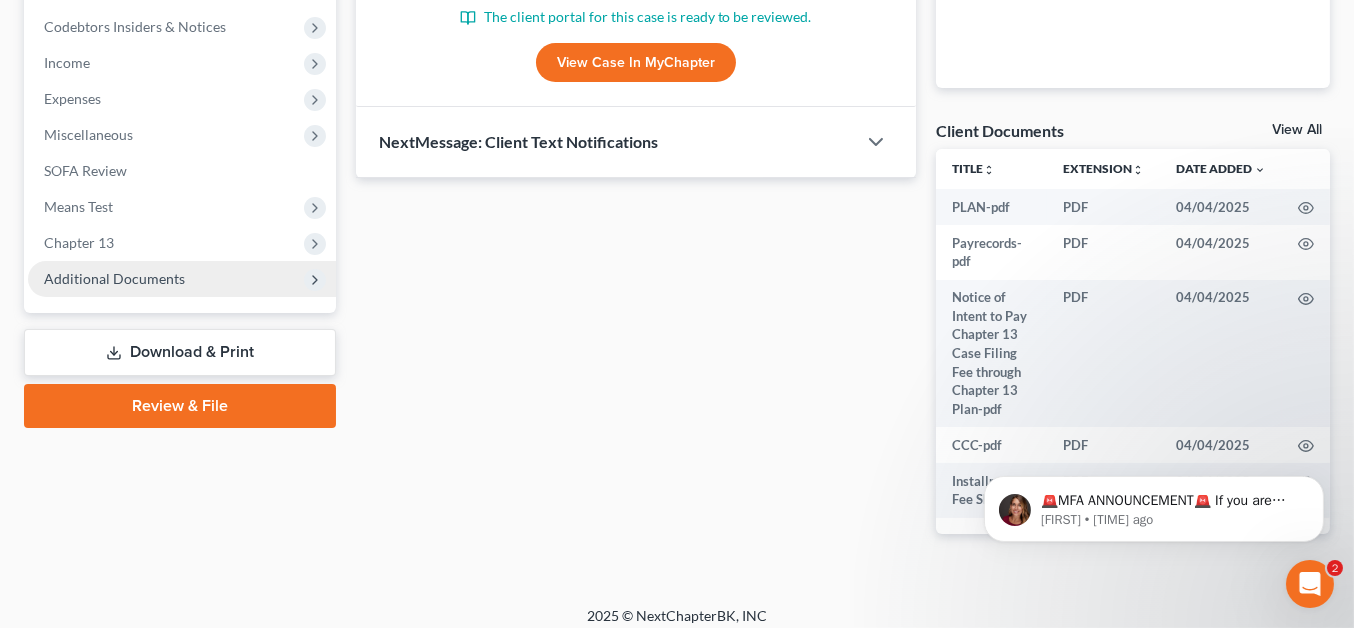 click on "Additional Documents" at bounding box center [114, 278] 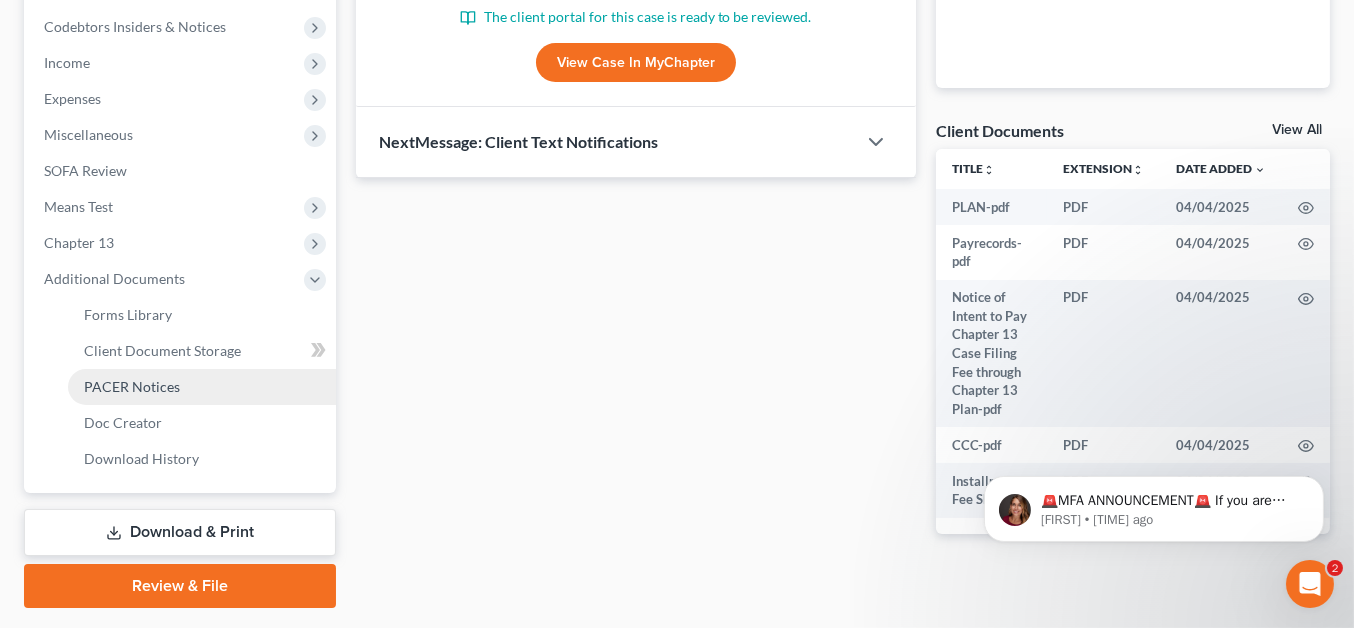 click on "PACER Notices" at bounding box center (202, 387) 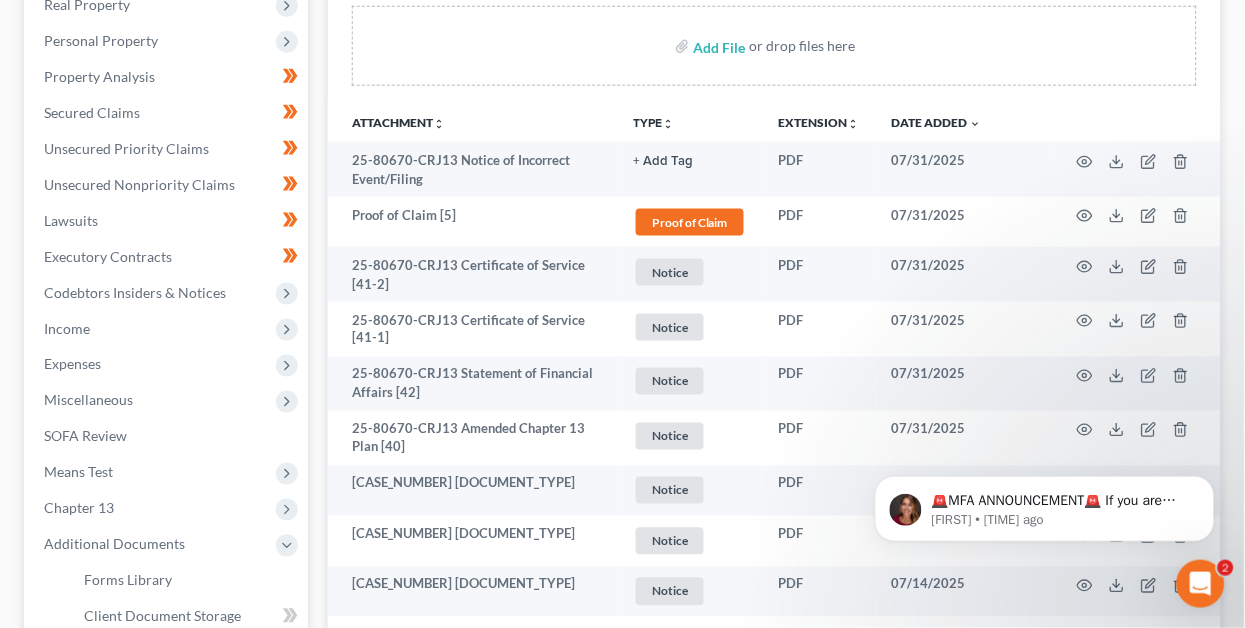 scroll, scrollTop: 369, scrollLeft: 0, axis: vertical 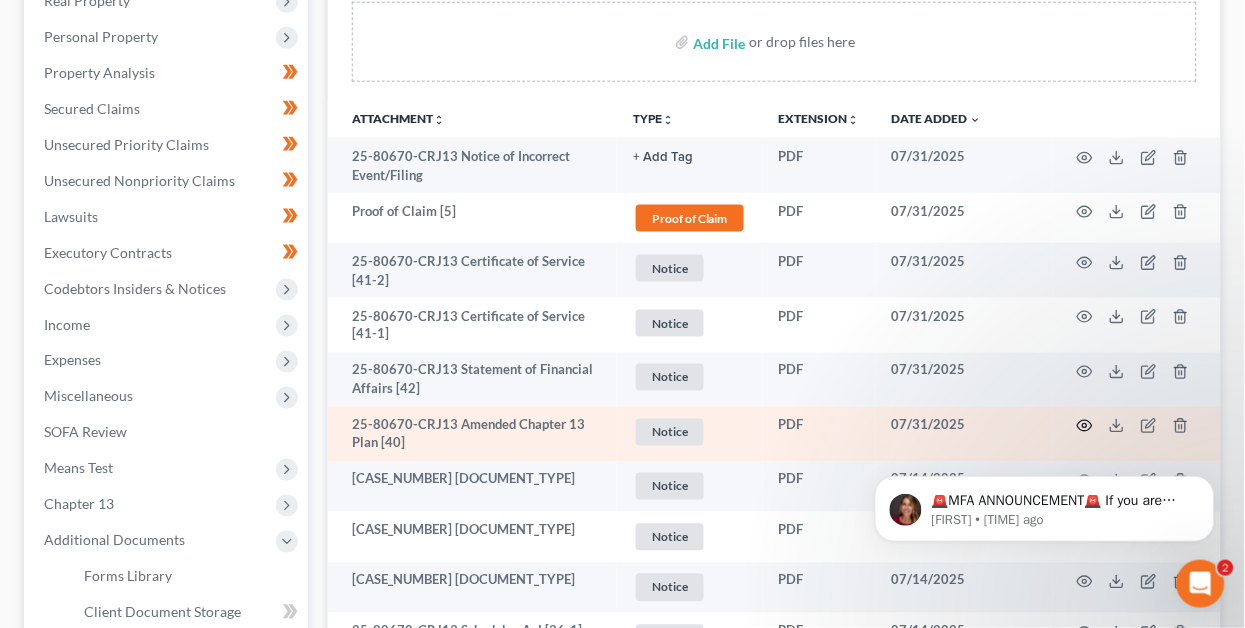 click 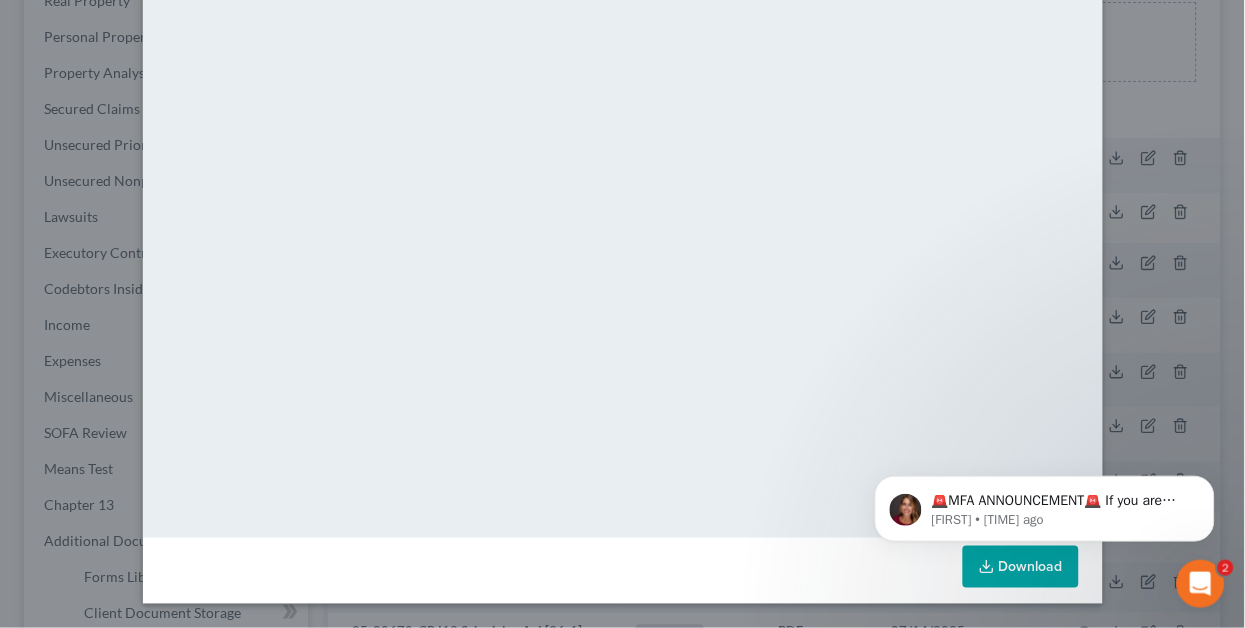 scroll, scrollTop: 208, scrollLeft: 0, axis: vertical 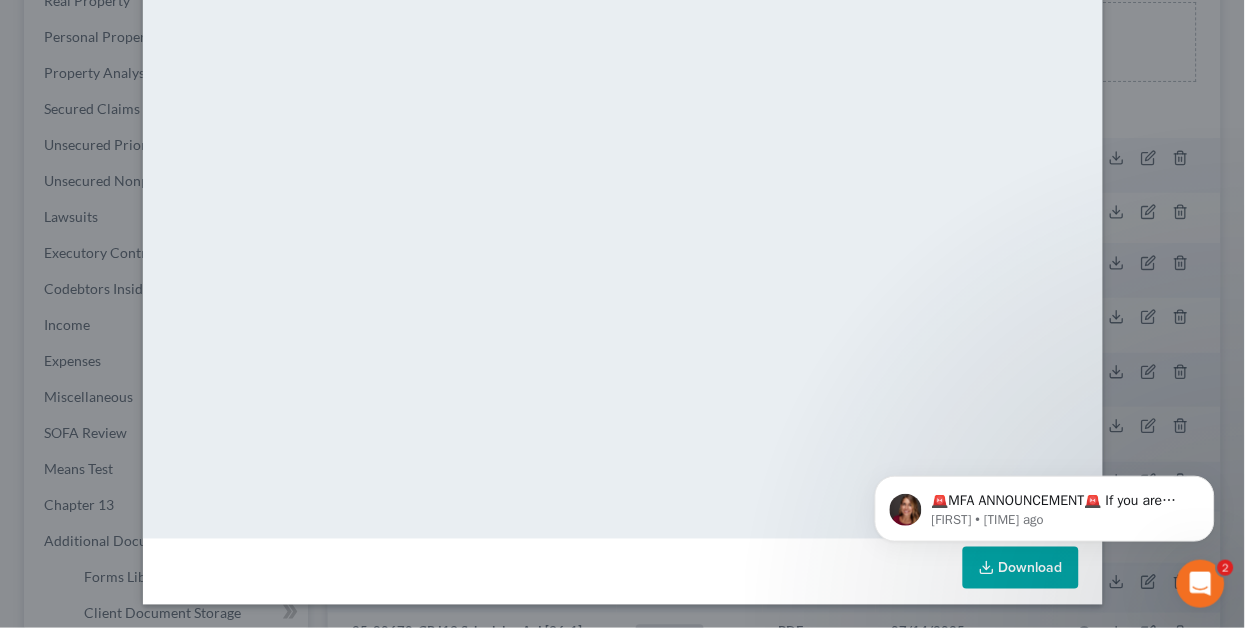 click on "Attachment Preview: 25-80670-CRJ13 Amended Chapter 13 Plan [40] 07/31/2025 ×
<object ng-attr-data='https://nextchapter-prod.s3.amazonaws.com/uploads/attachment/file/11956364/7a05460b-f723-46bc-8c10-71d316b7f44a.pdf?X-Amz-Expires=3000&X-Amz-Date=20250801T151049Z&X-Amz-Algorithm=AWS4-HMAC-SHA256&X-Amz-Credential=AKIAJMWBS4AI7W4T6GHQ%2F20250801%2Fus-east-1%2Fs3%2Faws4_request&X-Amz-SignedHeaders=host&X-Amz-Signature=048d7fef39306d8691607834871ba11709172c8482089195389a7e170eb16694' type='application/pdf' width='100%' height='650px'></object>
<p><a href='https://nextchapter-prod.s3.amazonaws.com/uploads/attachment/file/11956364/7a05460b-f723-46bc-8c10-71d316b7f44a.pdf?X-Amz-Expires=3000&X-Amz-Date=20250801T151049Z&X-Amz-Algorithm=AWS4-HMAC-SHA256&X-Amz-Credential=AKIAJMWBS4AI7W4T6GHQ%2F20250801%2Fus-east-1%2Fs3%2Faws4_request&X-Amz-SignedHeaders=host&X-Amz-Signature=048d7fef39306d8691607834871ba11709172c8482089195389a7e170eb16694' target='_blank'>Click here</a> to open in a new window.</p>" at bounding box center [622, 314] 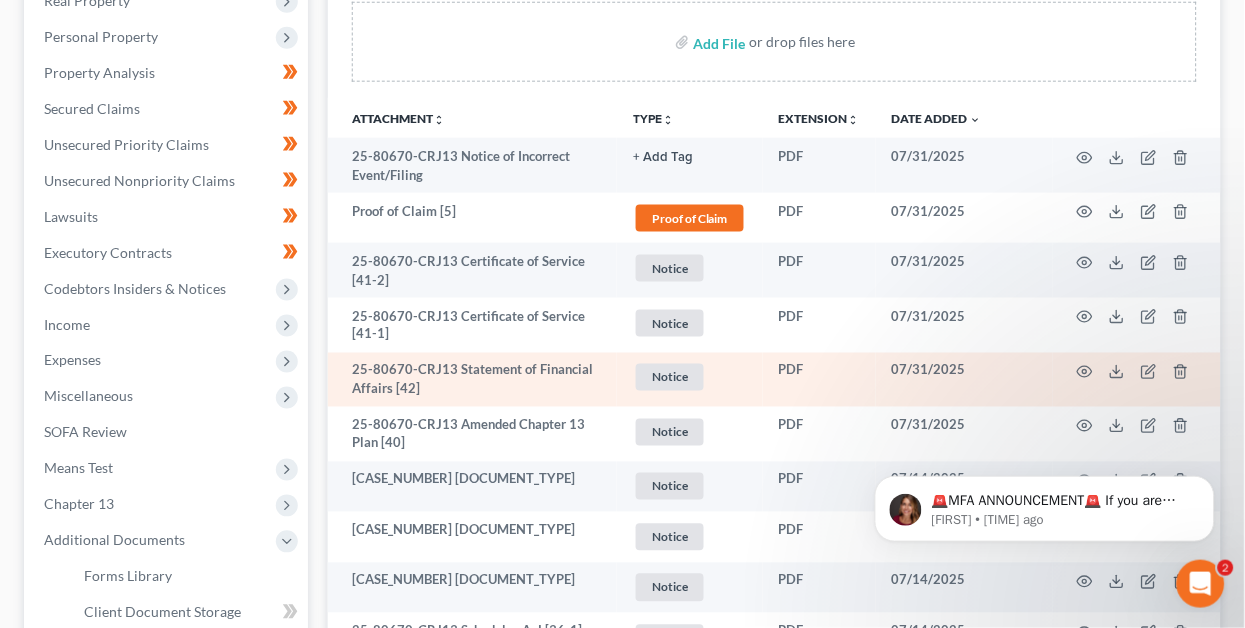 click on "25-80670-CRJ13 Statement of Financial Affairs [42]" at bounding box center [472, 380] 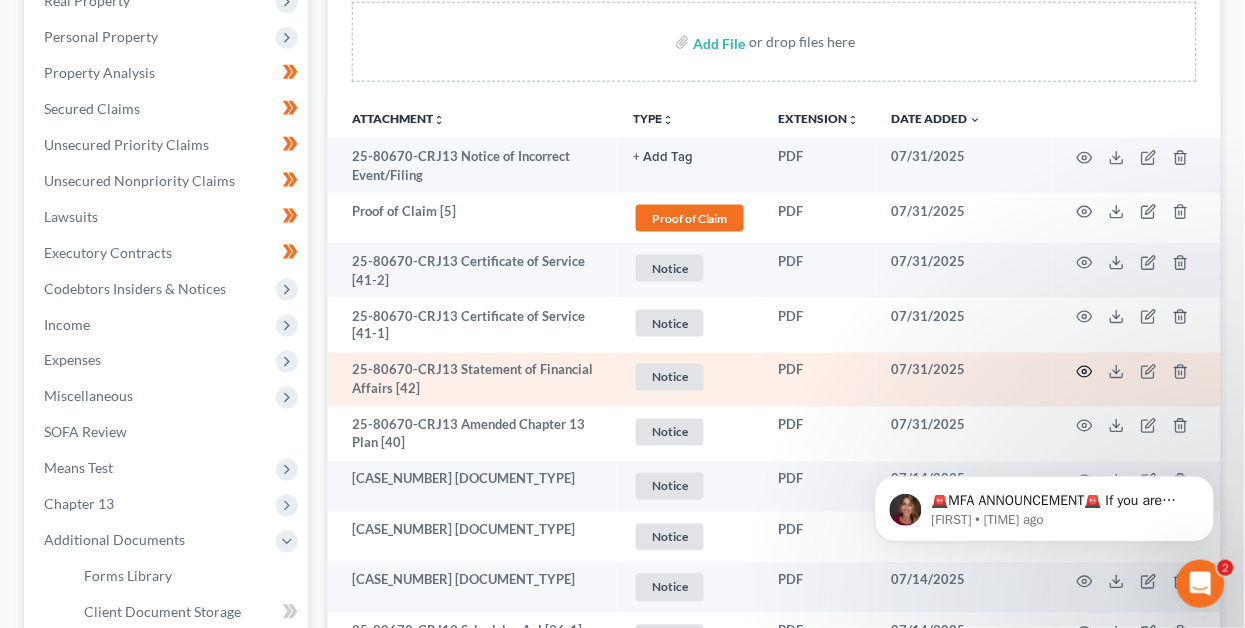 click 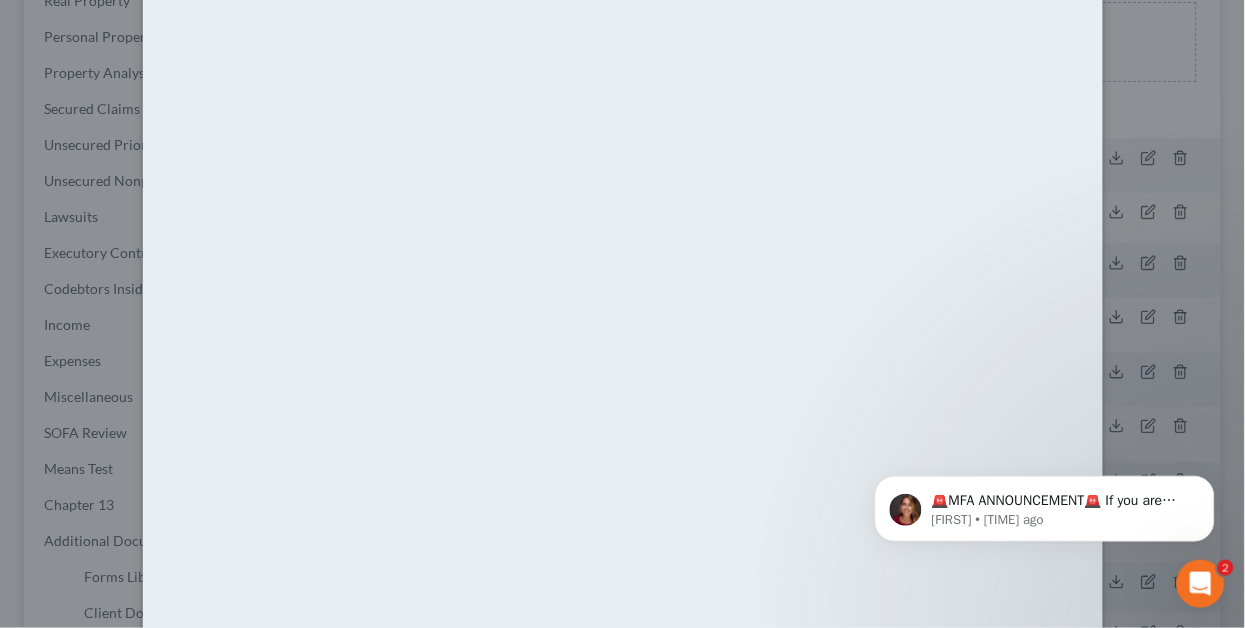 scroll, scrollTop: 138, scrollLeft: 0, axis: vertical 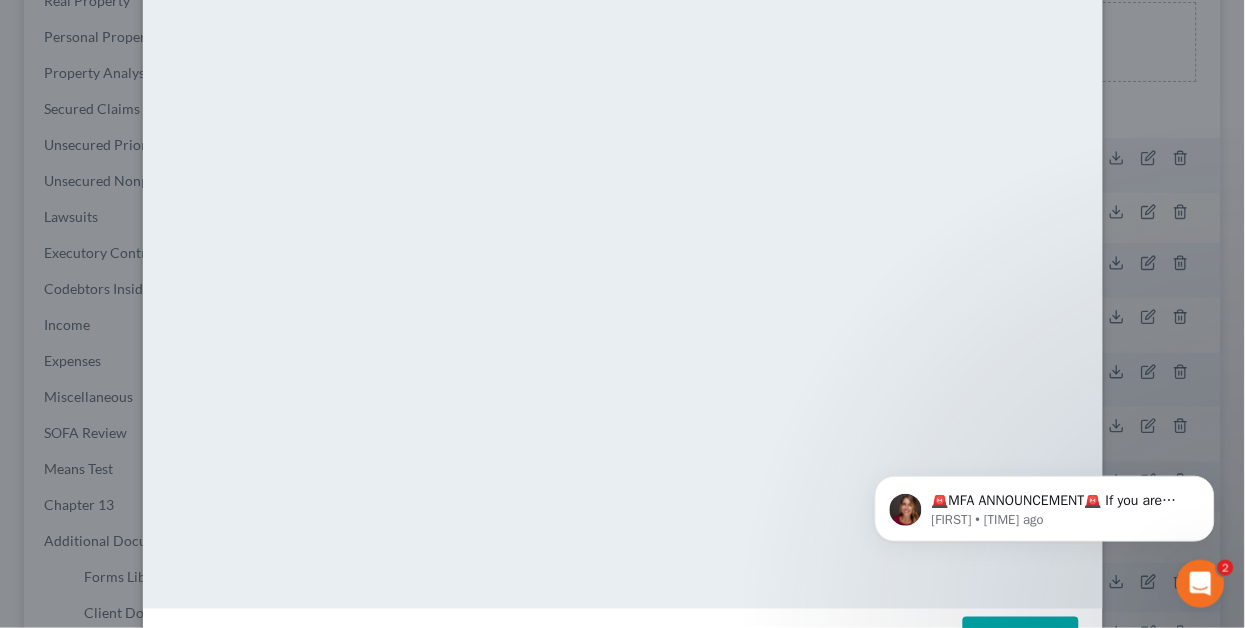 click on "Attachment Preview: 25-80670-CRJ13 Statement of Financial Affairs [42] 07/31/2025 ×
Download" at bounding box center [622, 314] 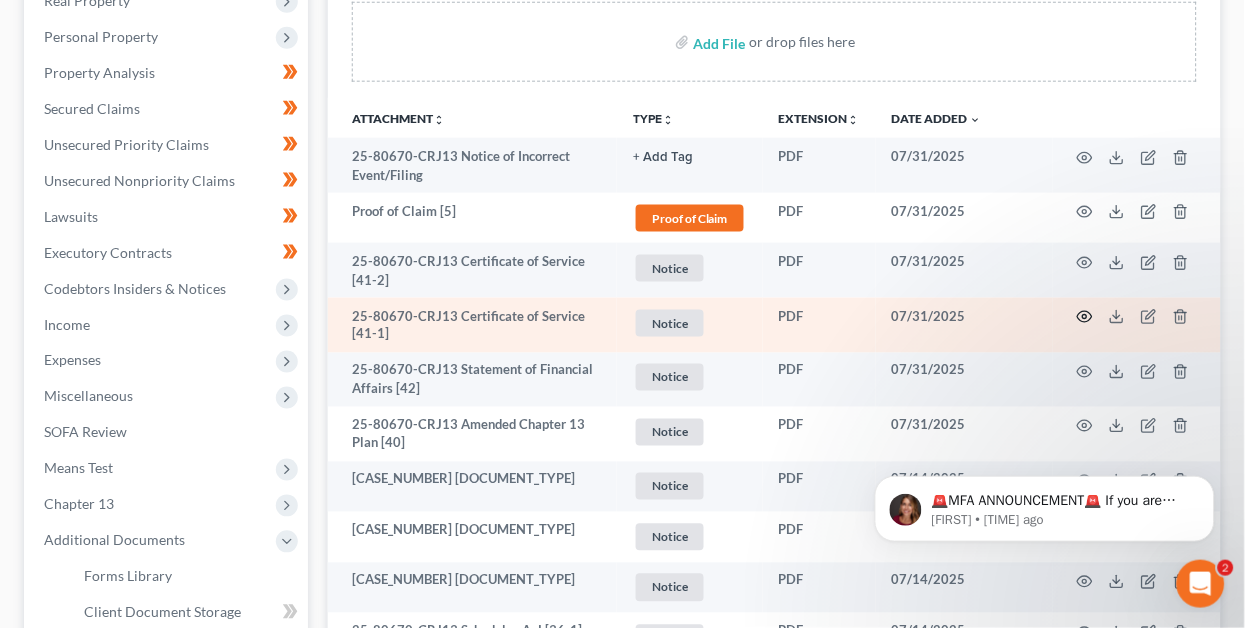 click 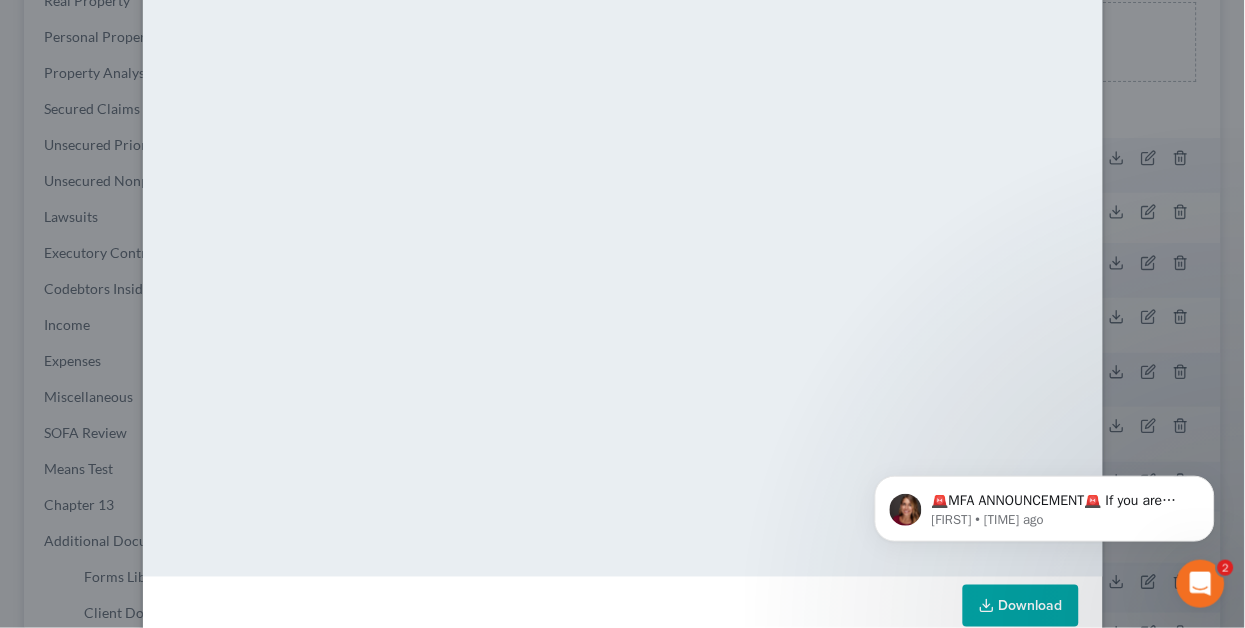 scroll, scrollTop: 185, scrollLeft: 0, axis: vertical 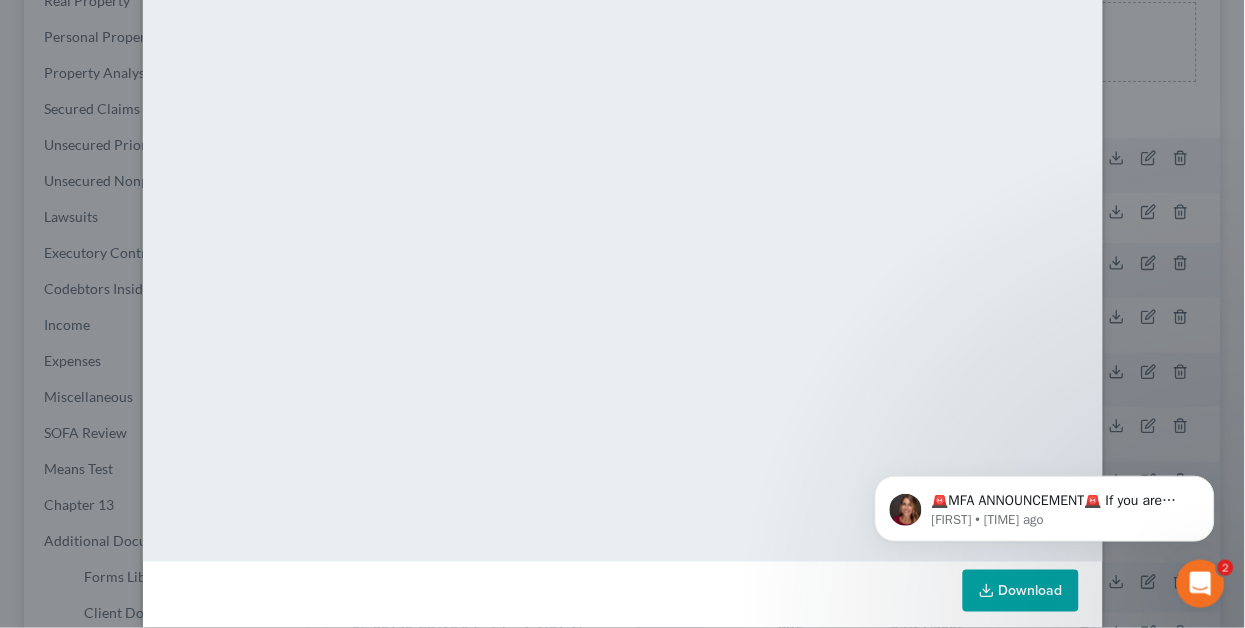 click on "Attachment Preview: [CASE_NUMBER] Certificate of Service [41-1] [DATE] ×
<object ng-attr-data='[URL]' type='application/pdf' width='100%' height='650px'></object>
<p><a href='[URL]' target='_blank'>Click here</a> to open in a new window.</p>" at bounding box center [622, 314] 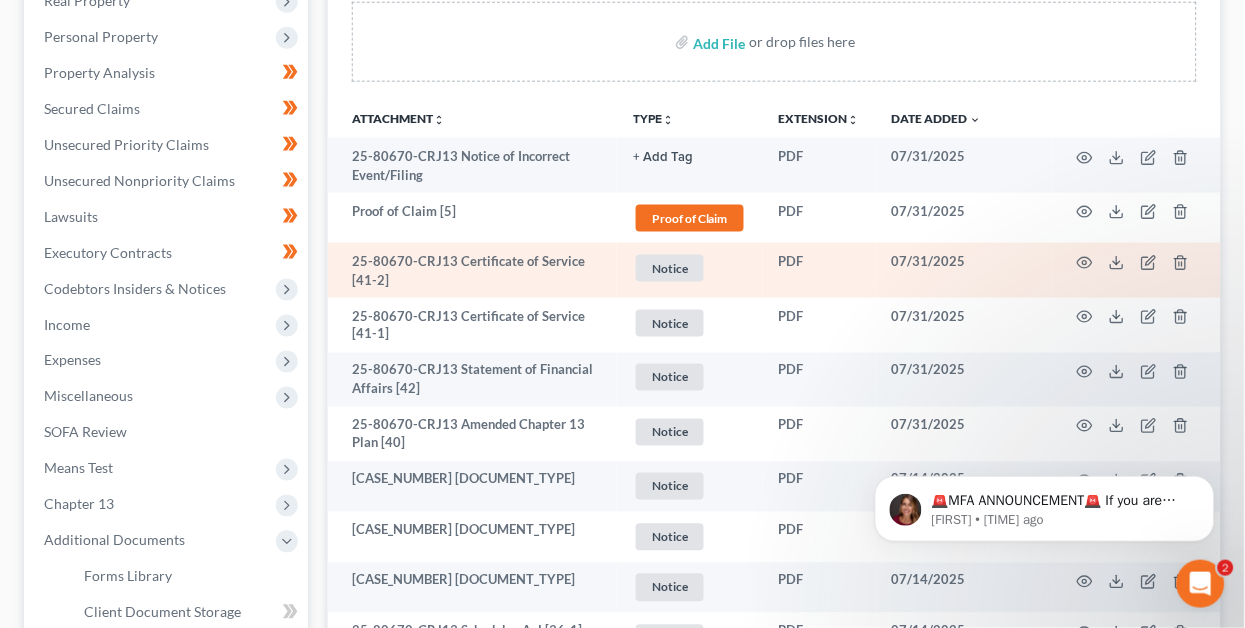 click on "25-80670-CRJ13 Certificate of Service [41-2]" at bounding box center (472, 270) 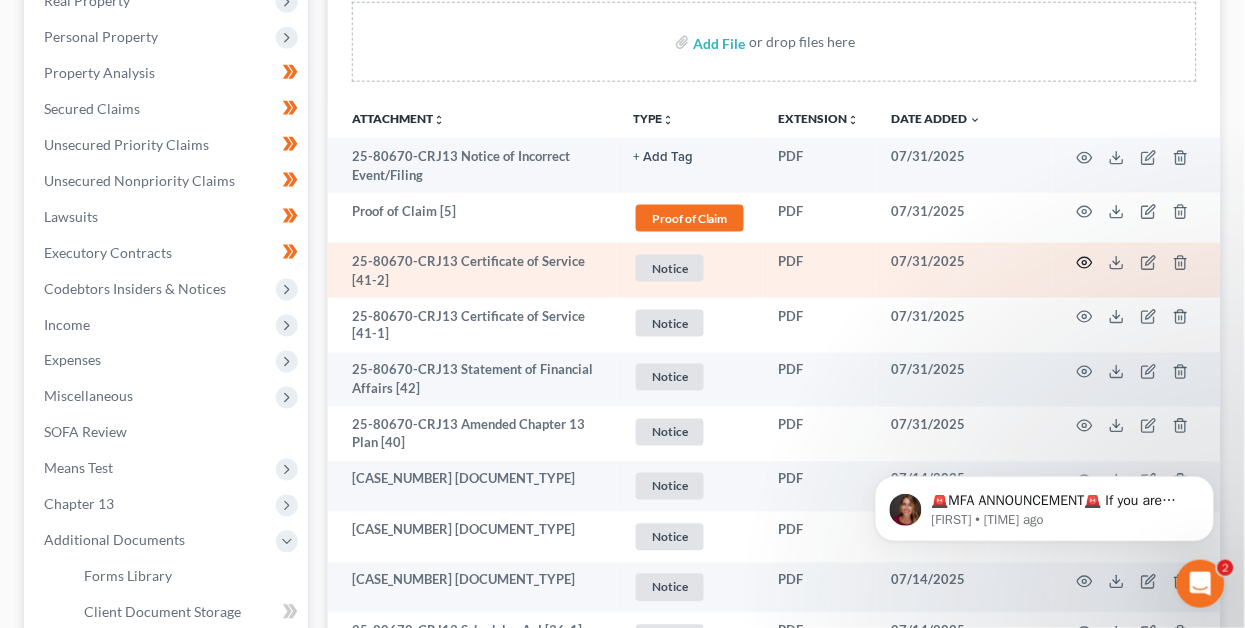 click 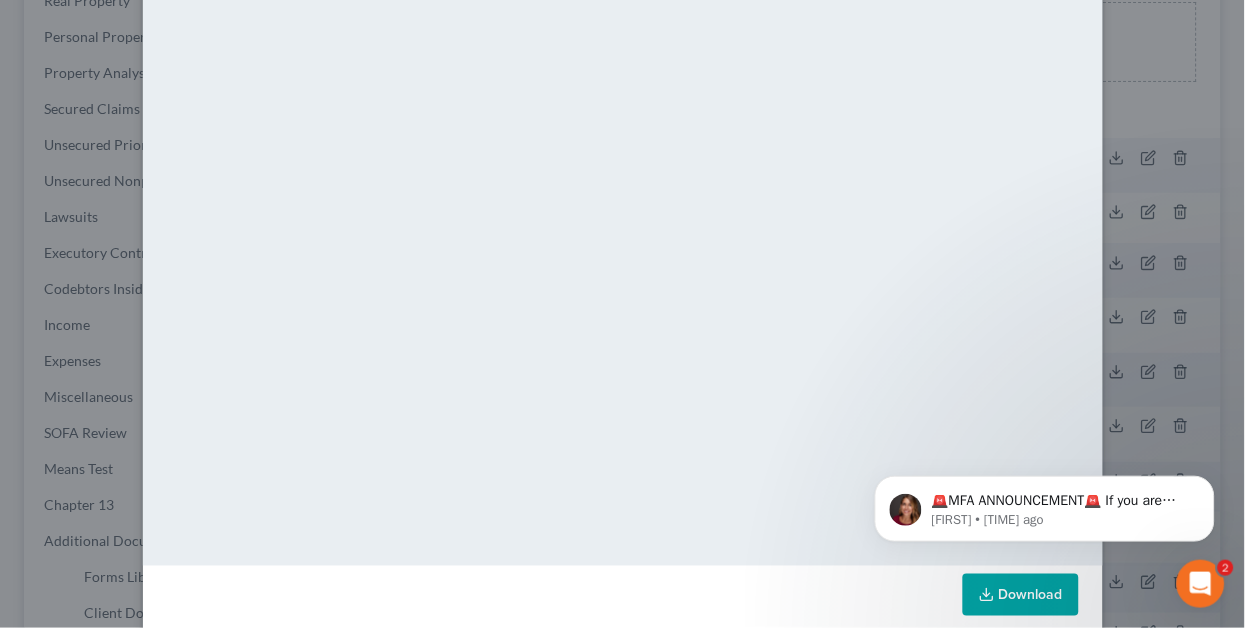 scroll, scrollTop: 184, scrollLeft: 0, axis: vertical 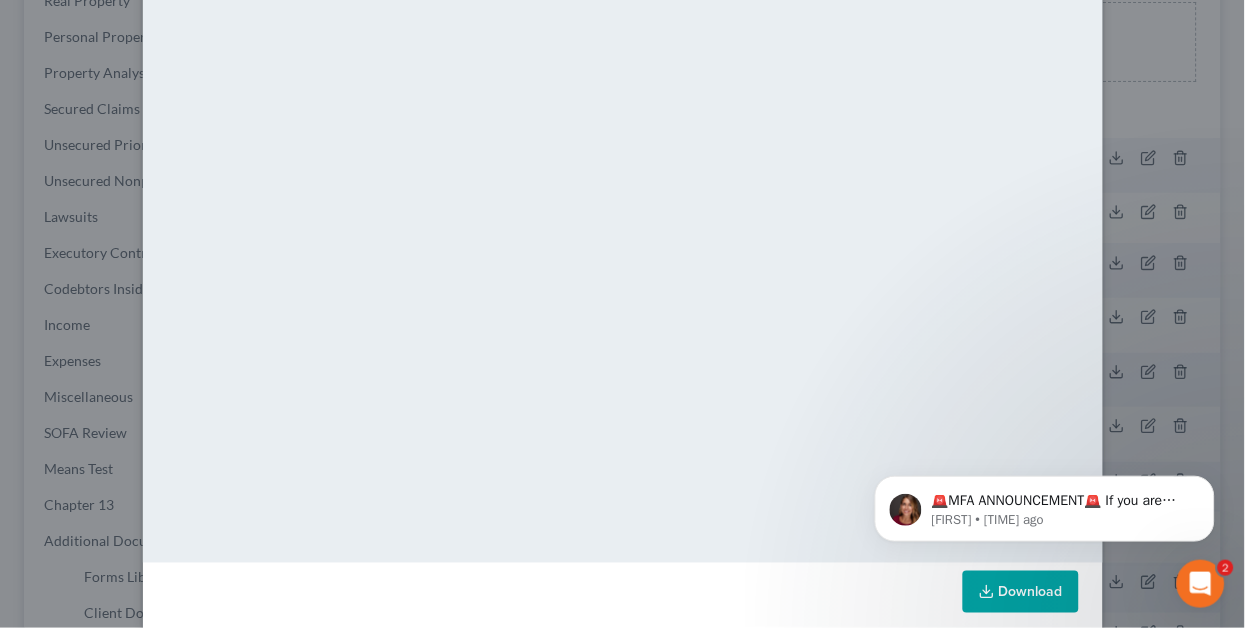 click on "Attachment Preview: [CASE_NUMBER] [DOCUMENT_TYPE] [DATE] ×
<object ng-attr-data='[URL]' type='application/pdf' width='100%' height='650px'></object>
<p><a href='[URL]' target='_blank'>Click here</a> to open in a new window.</p>" at bounding box center (622, 314) 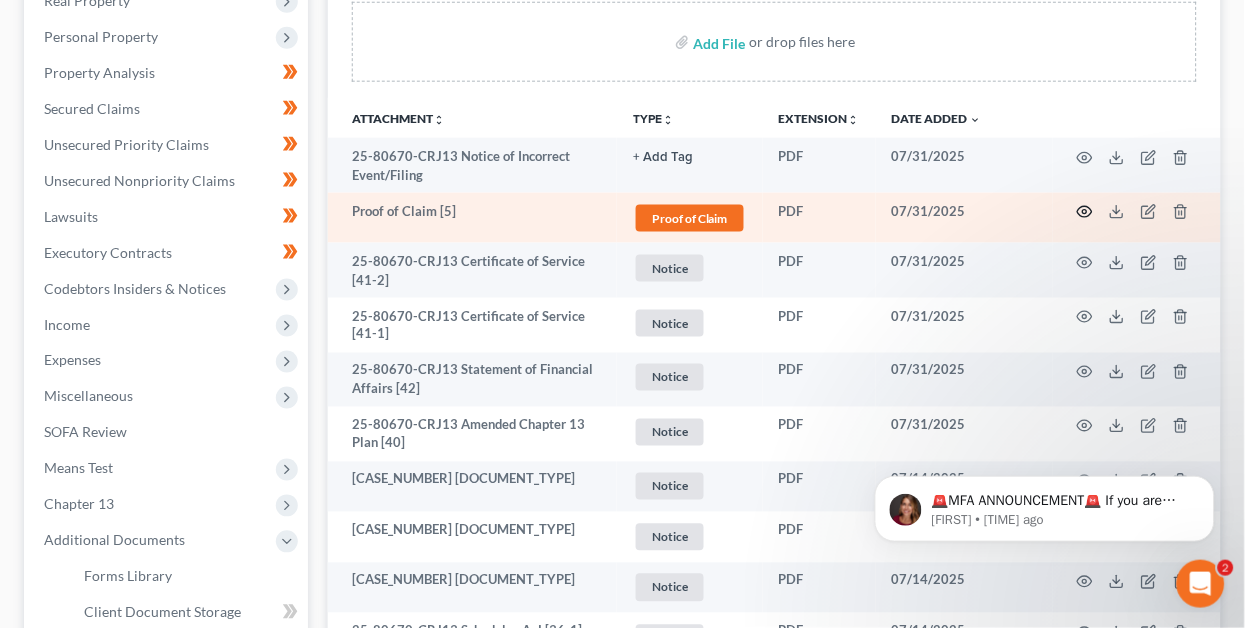 click 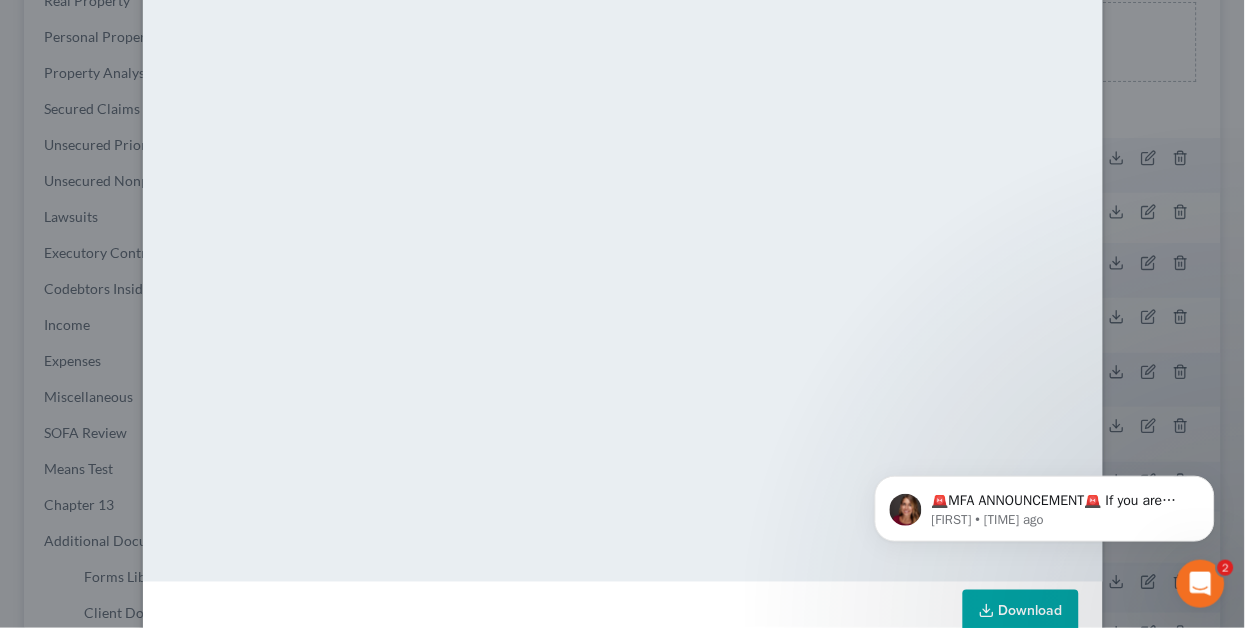 scroll, scrollTop: 168, scrollLeft: 0, axis: vertical 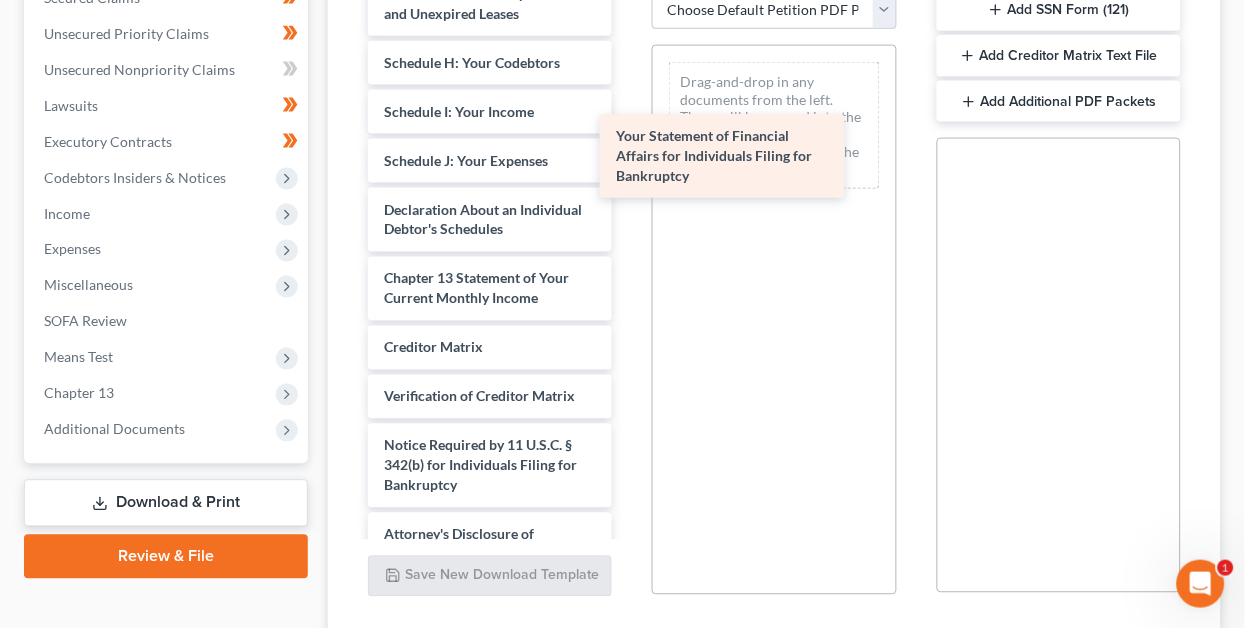 drag, startPoint x: 476, startPoint y: 165, endPoint x: 705, endPoint y: 143, distance: 230.05434 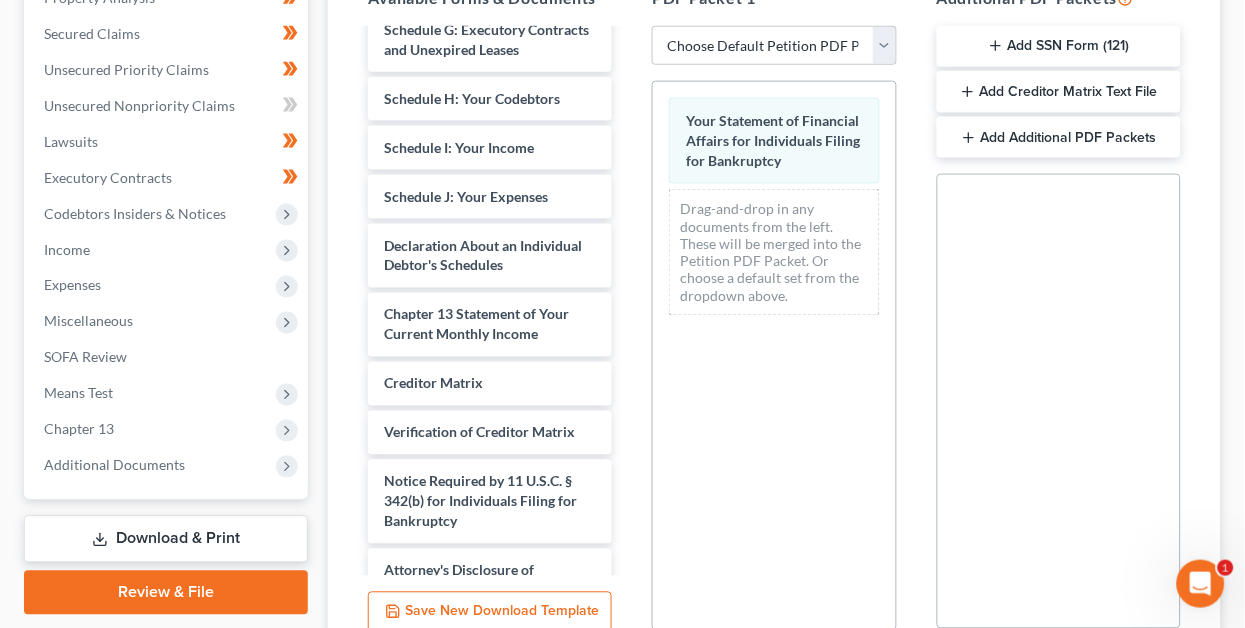 scroll, scrollTop: 432, scrollLeft: 0, axis: vertical 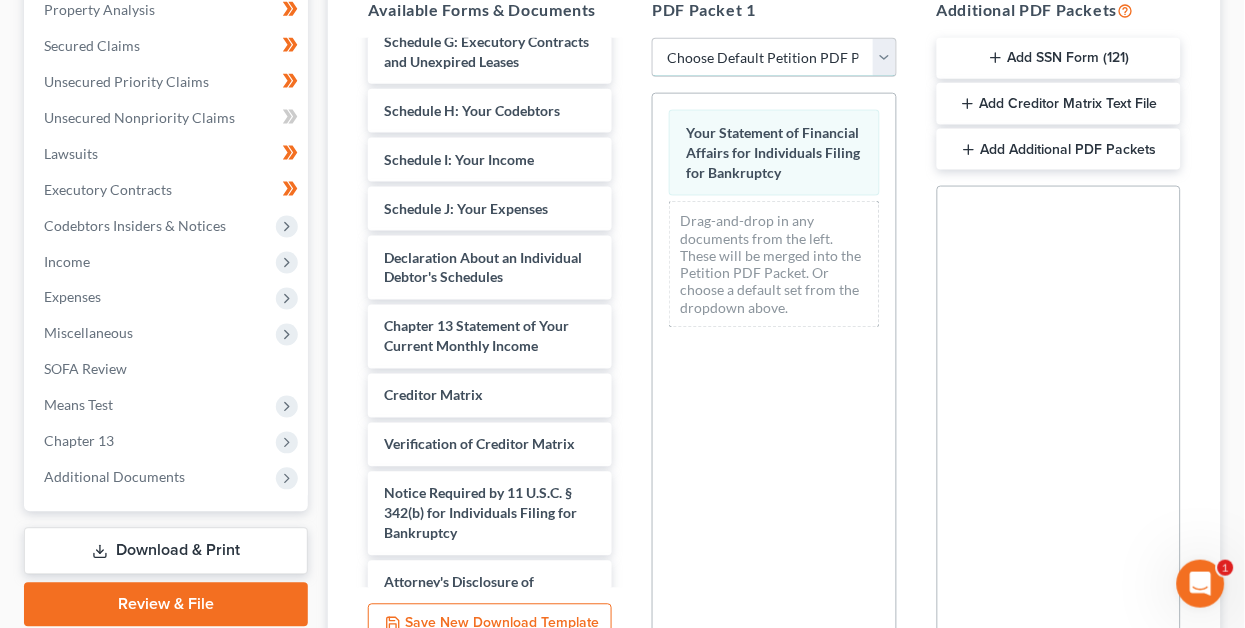 select on "2" 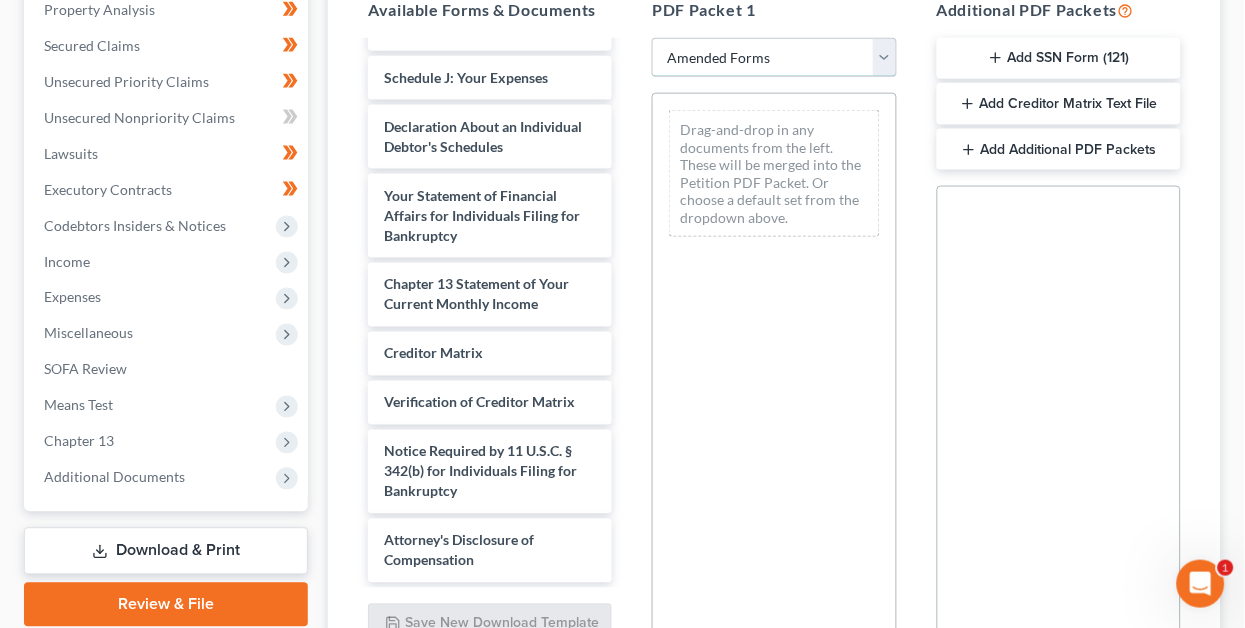scroll, scrollTop: 511, scrollLeft: 0, axis: vertical 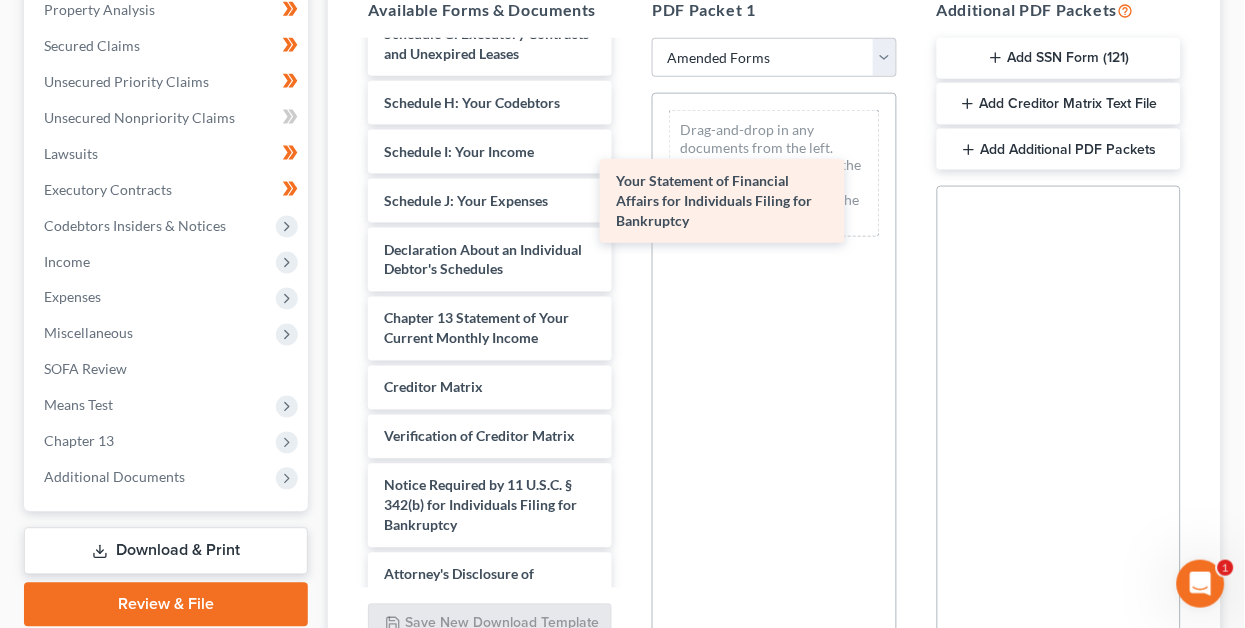 drag, startPoint x: 516, startPoint y: 203, endPoint x: 767, endPoint y: 184, distance: 251.7181 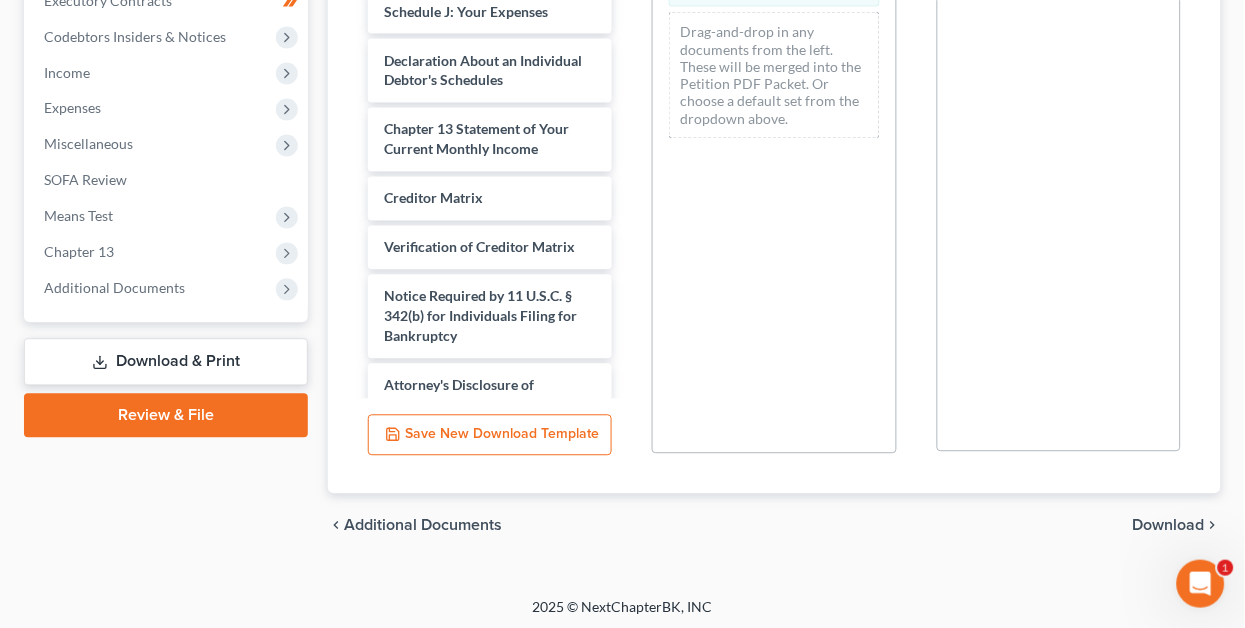 click on "Download" at bounding box center [1169, 526] 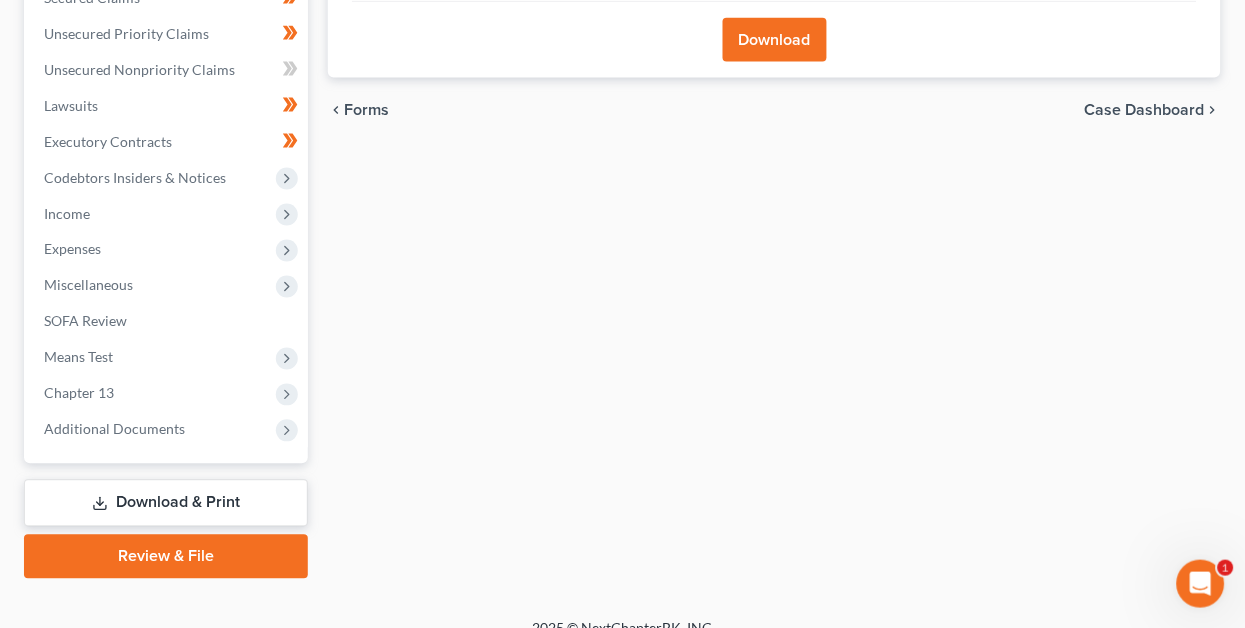 click on "Download" at bounding box center (775, 40) 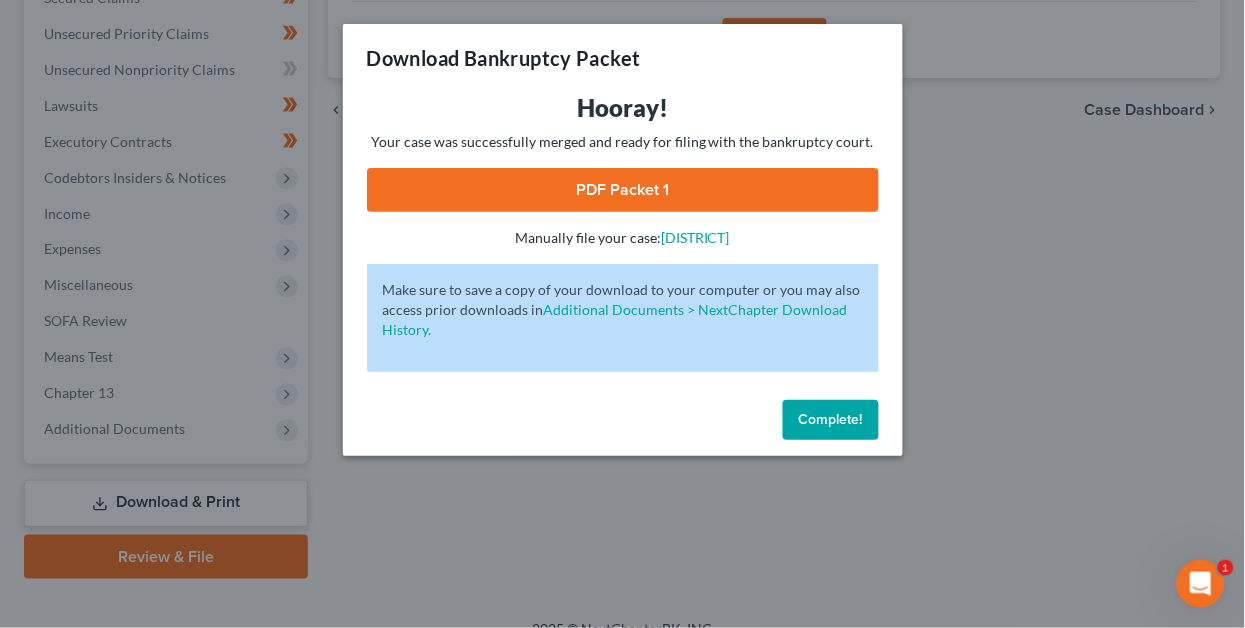 click on "PDF Packet 1" at bounding box center [623, 190] 